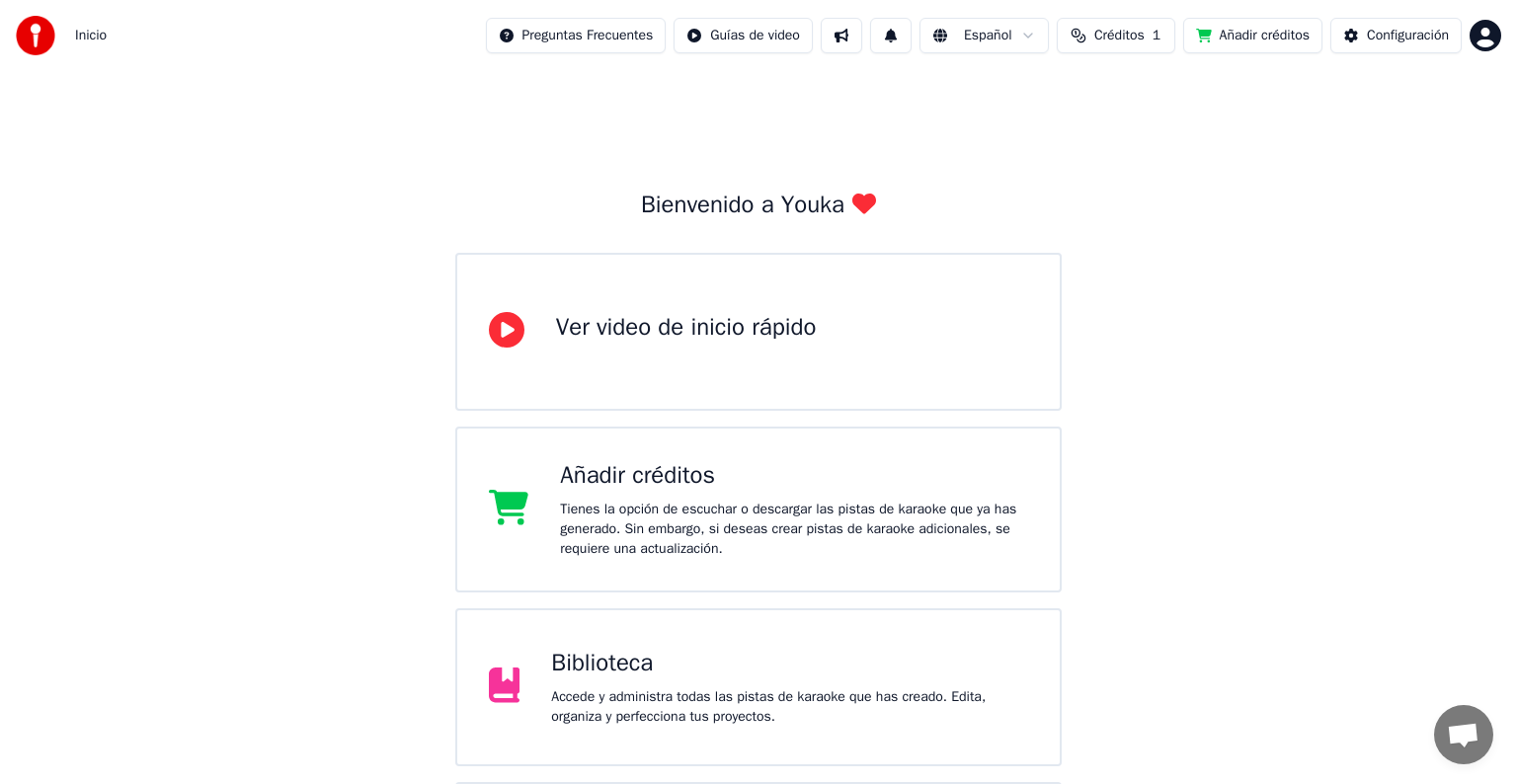 scroll, scrollTop: 0, scrollLeft: 0, axis: both 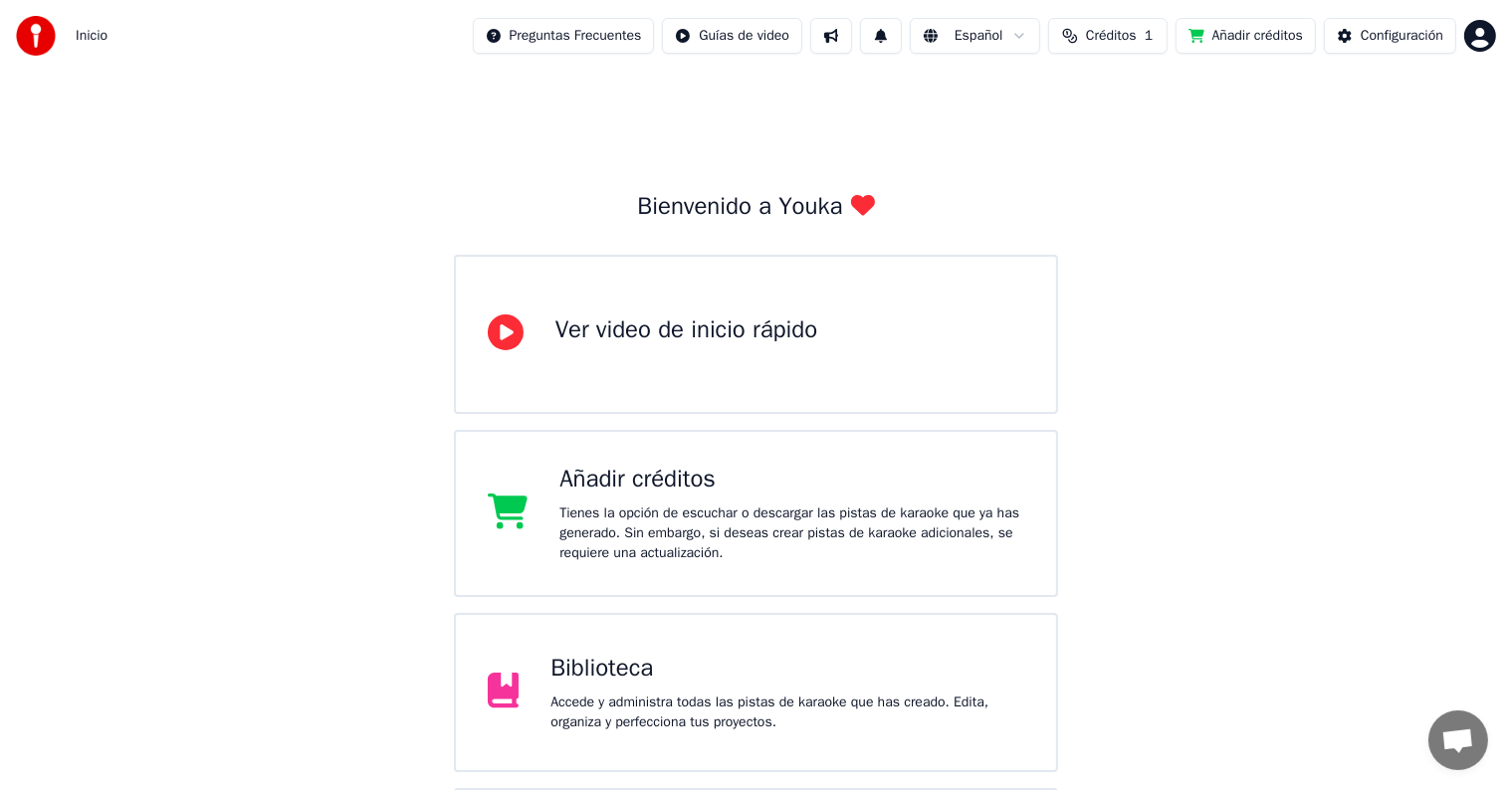 click on "Biblioteca Accede y administra todas las pistas de karaoke que has creado. Edita, organiza y perfecciona tus proyectos." at bounding box center (756, 692) 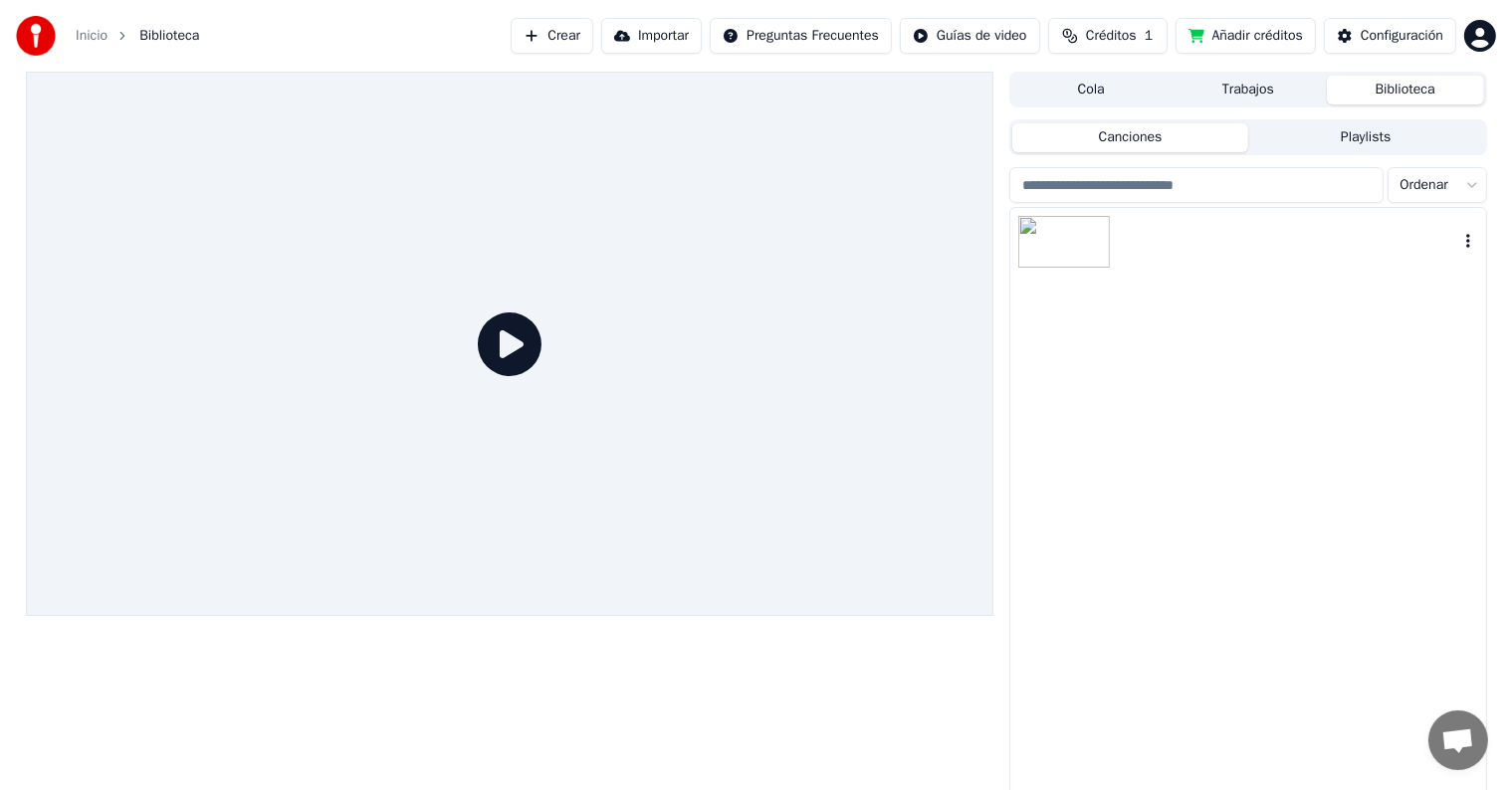 click at bounding box center [1064, 242] 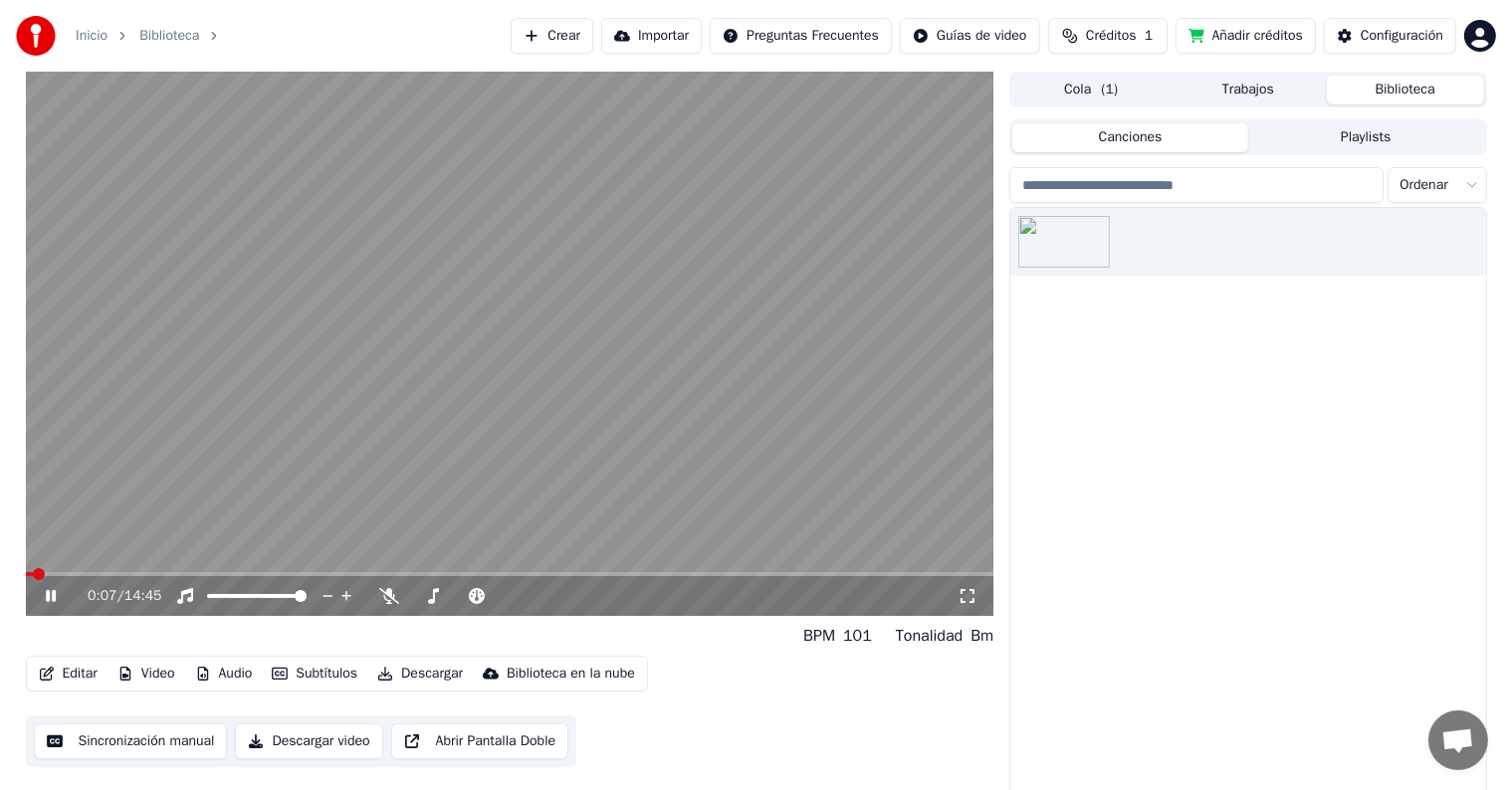 click 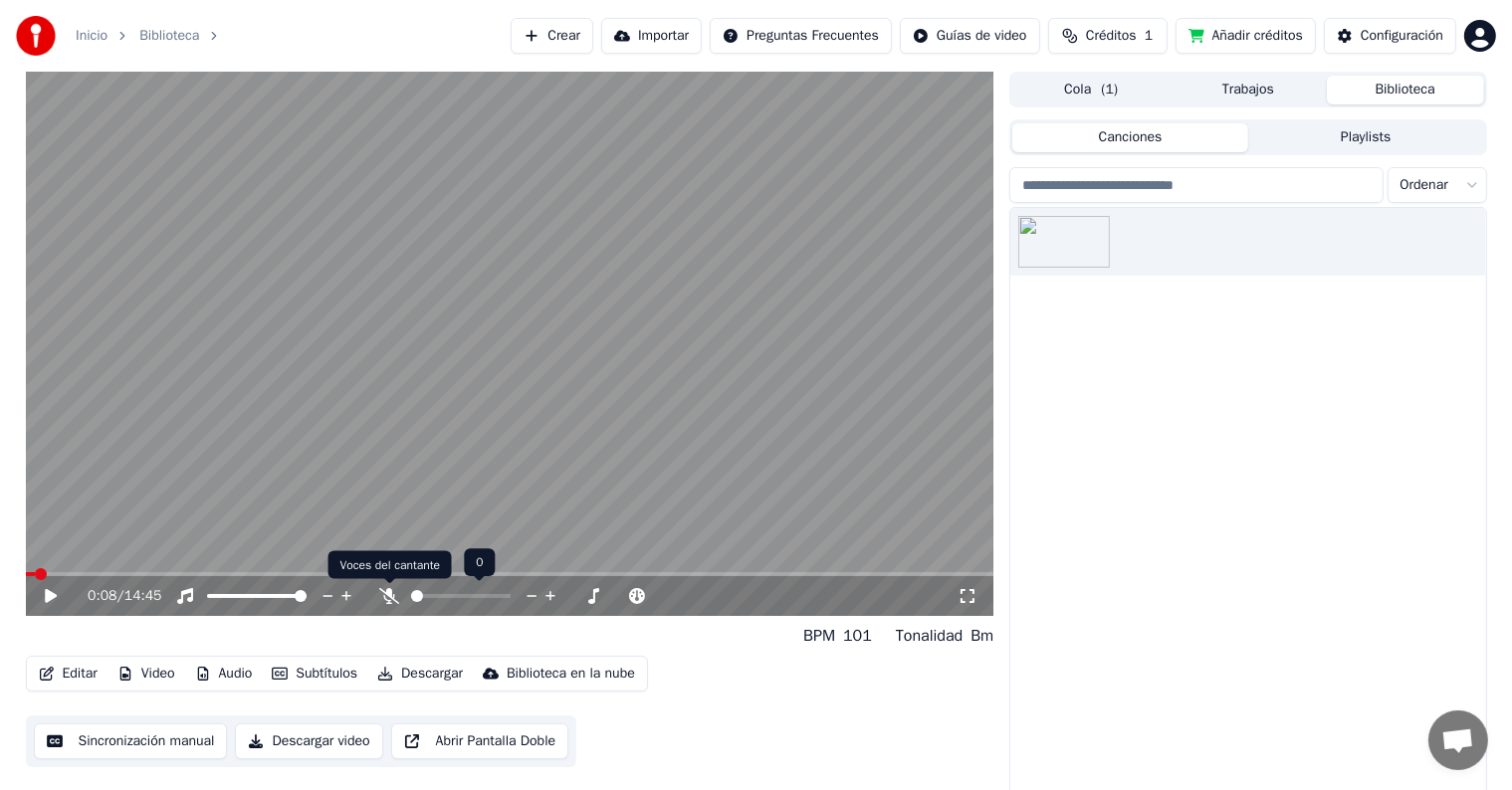 click 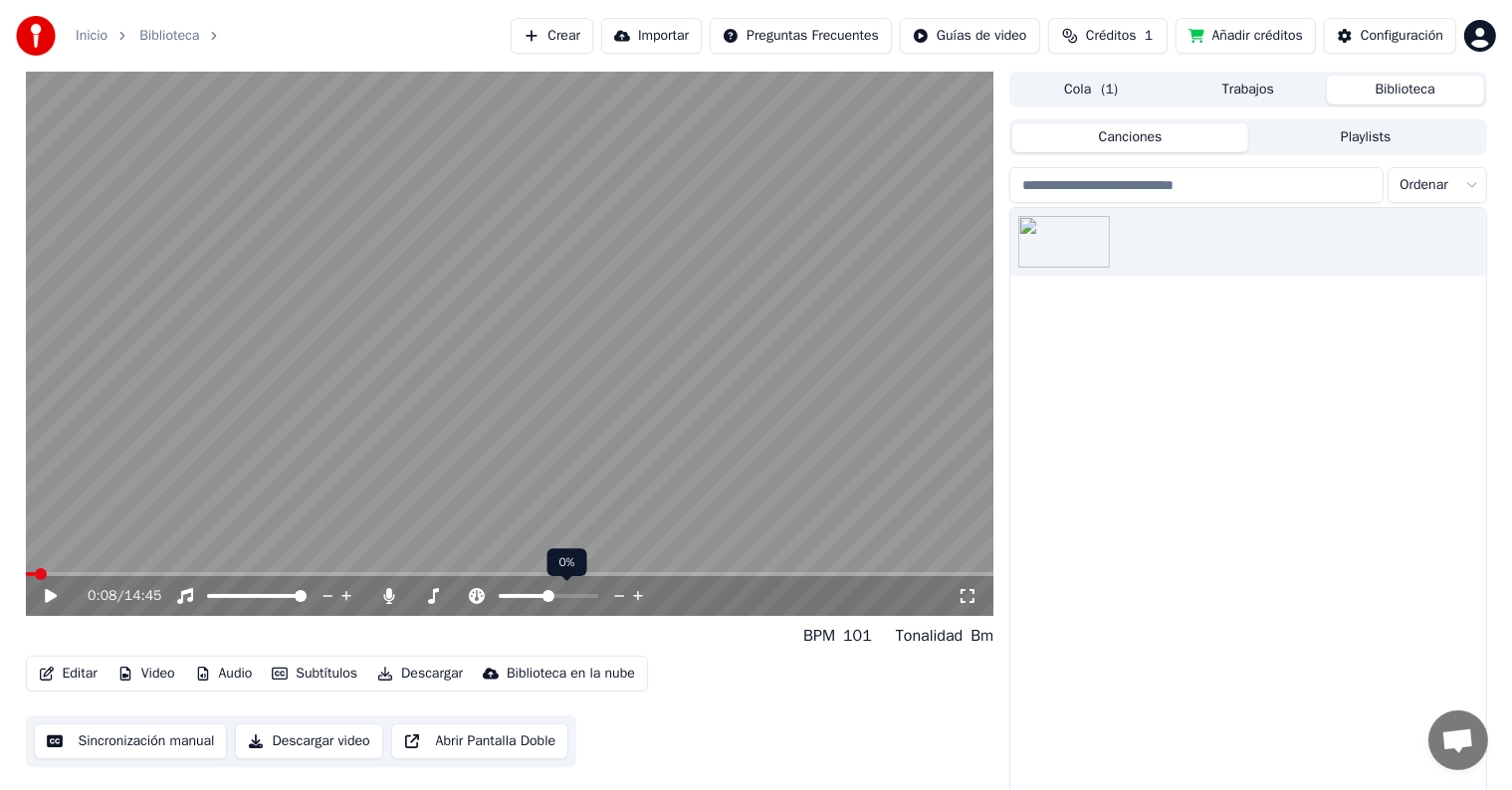 click 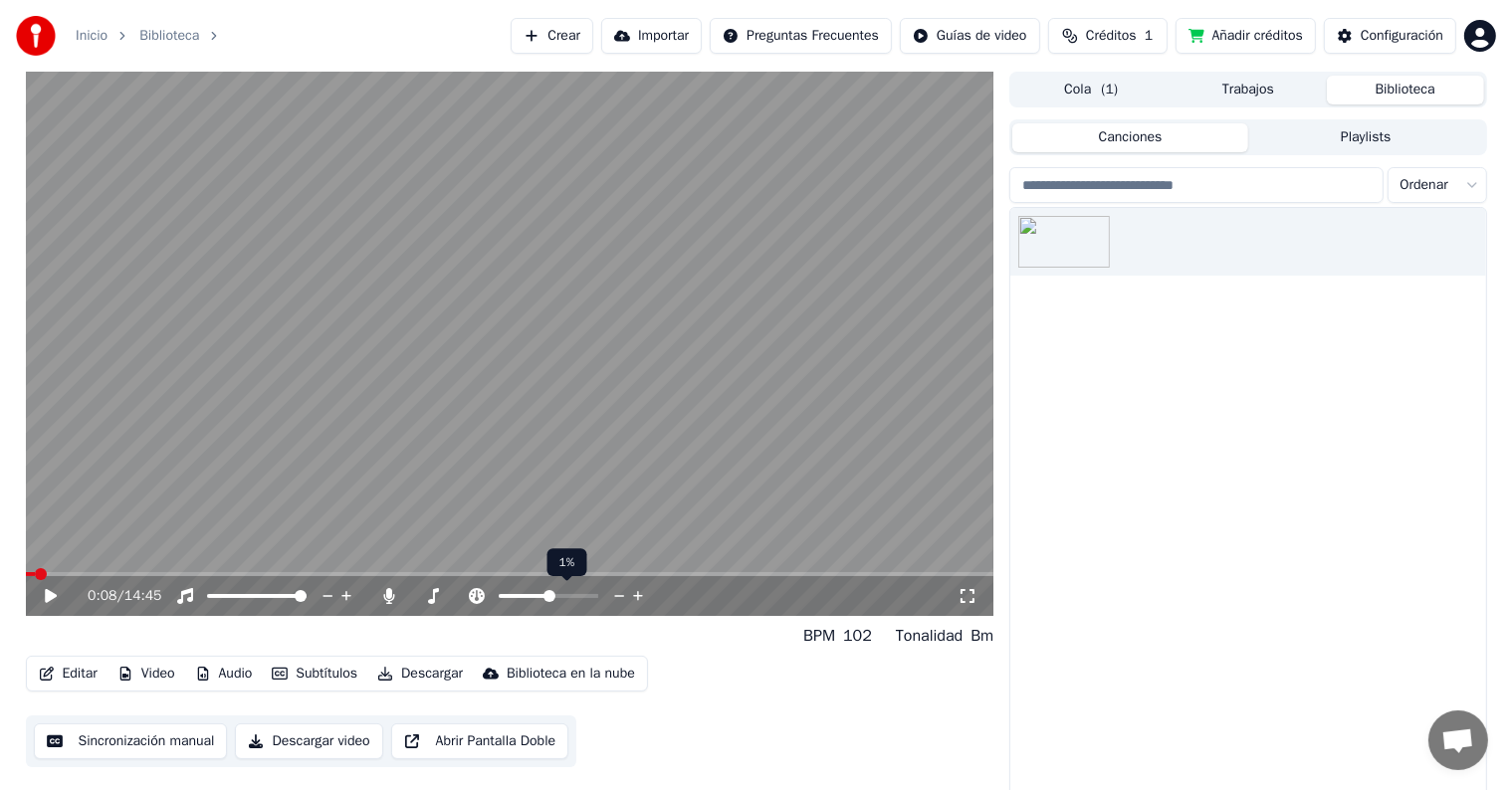 click 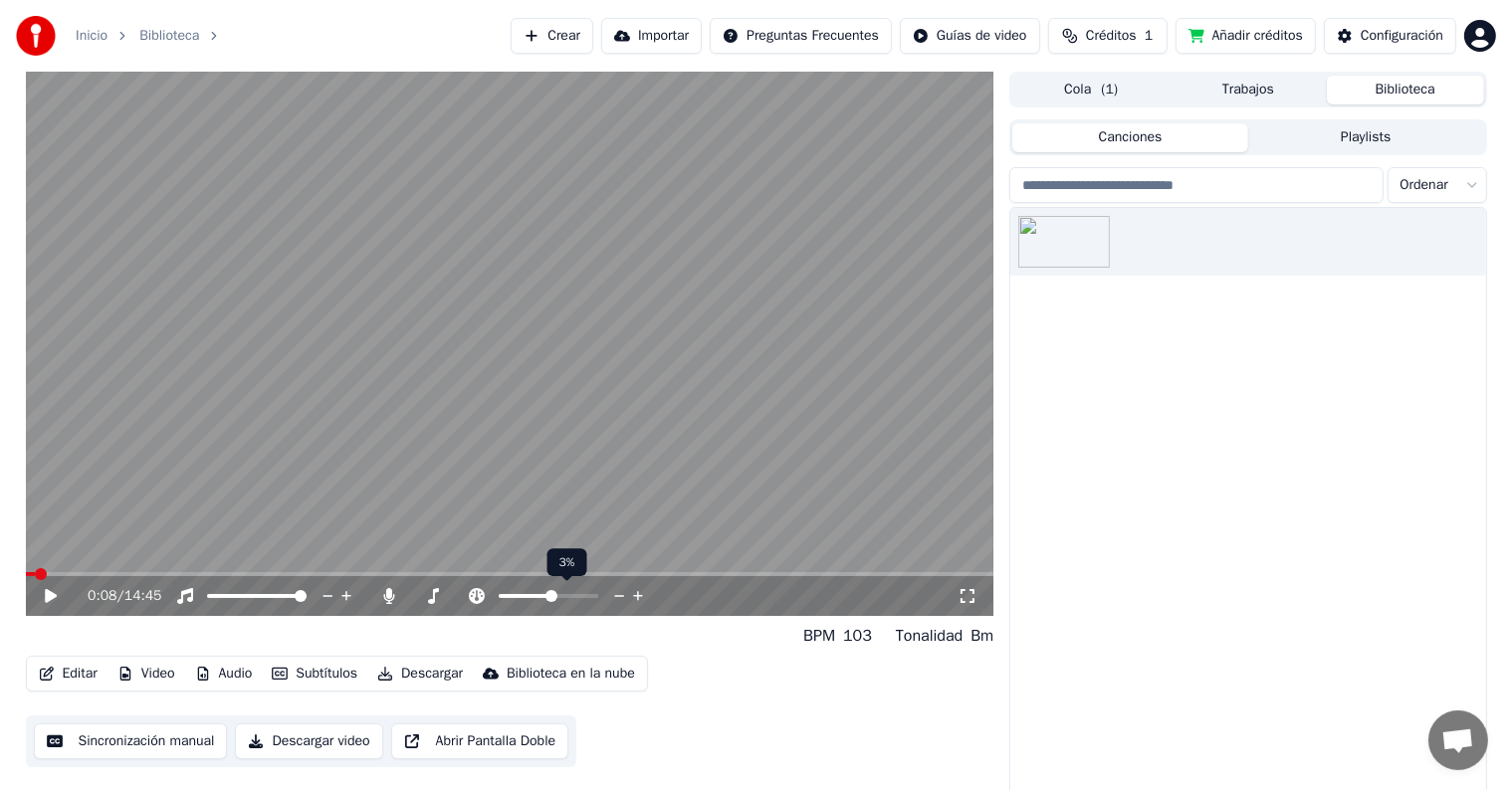 click 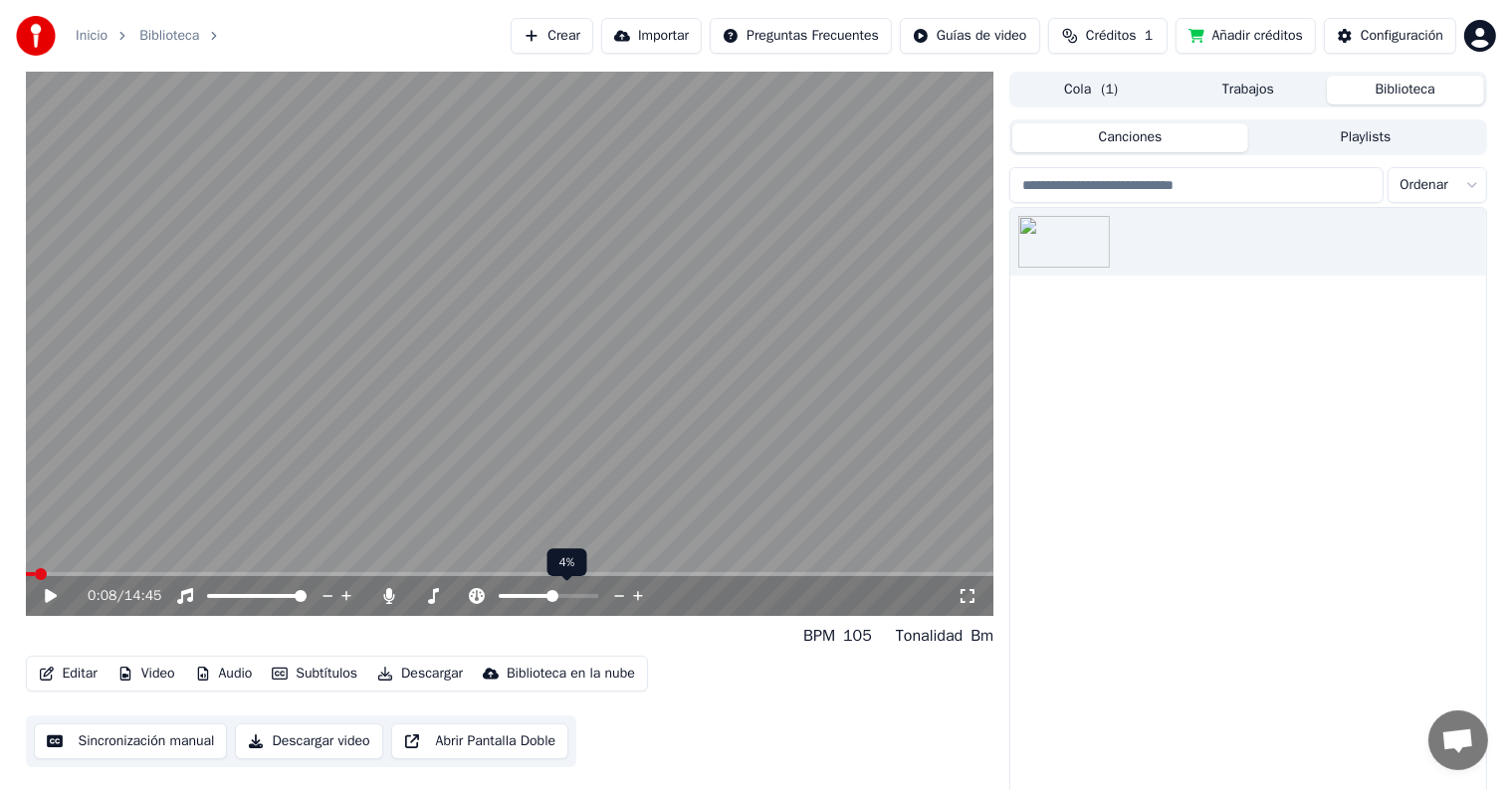 click 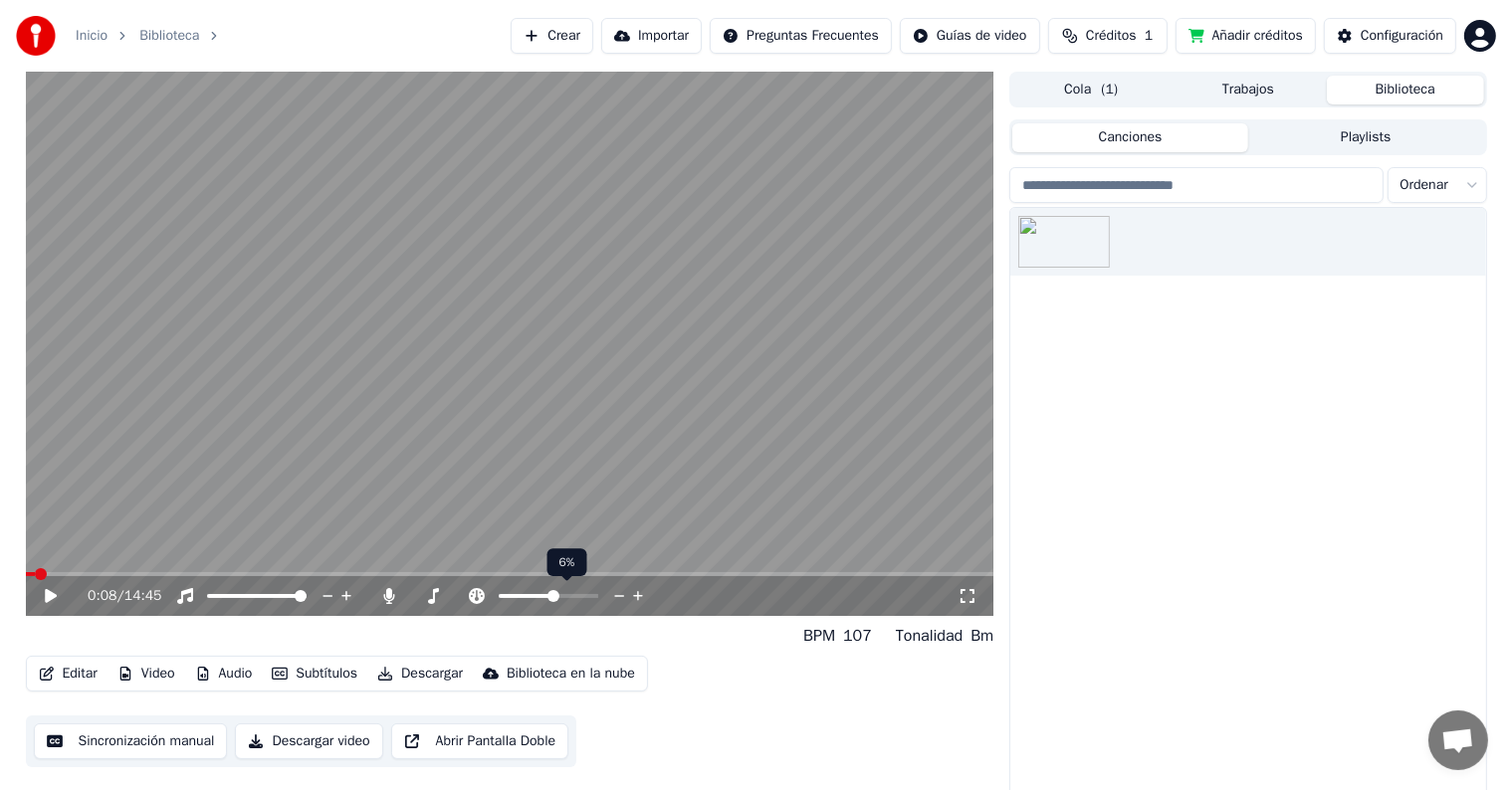 click 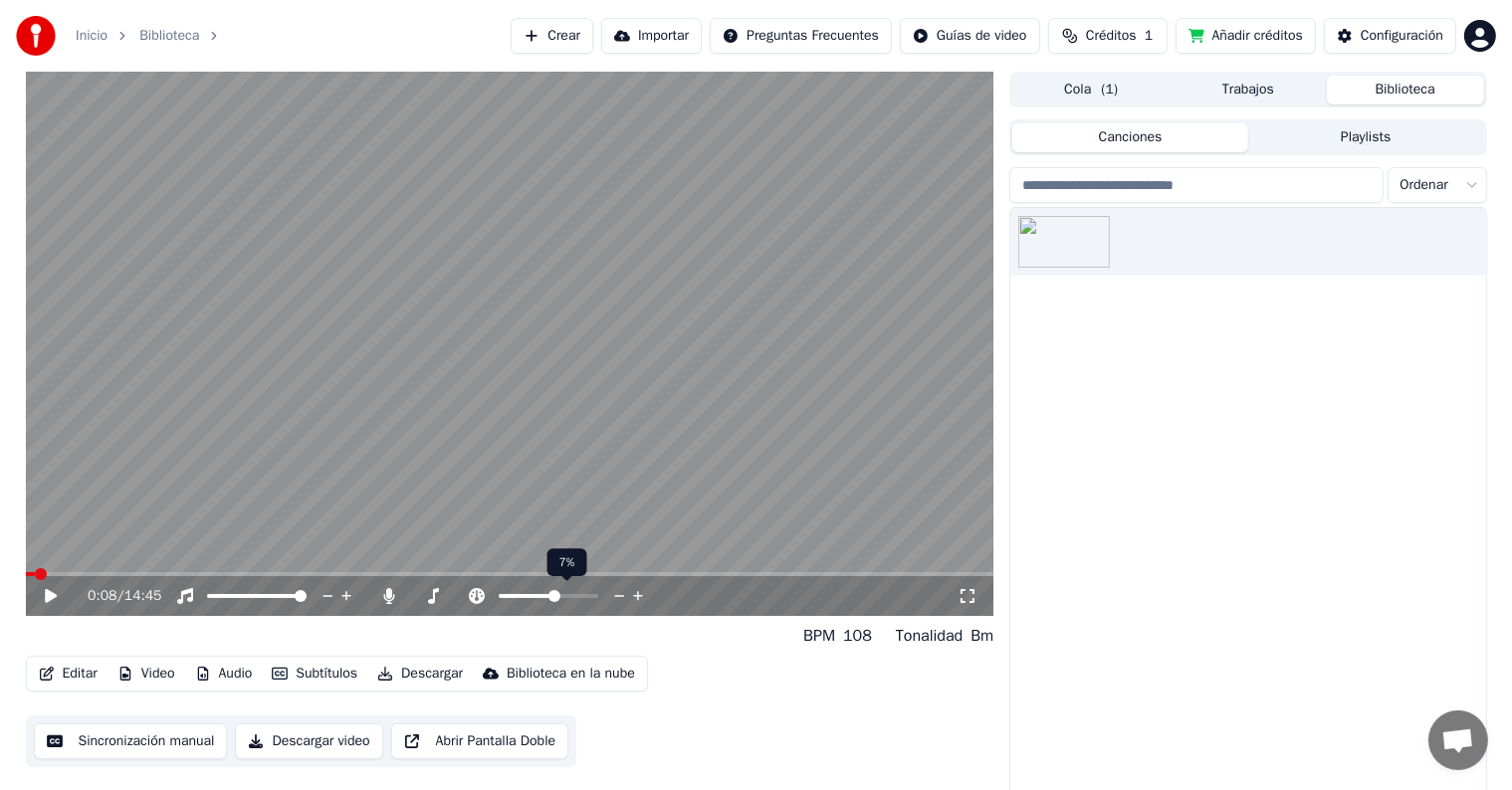 click 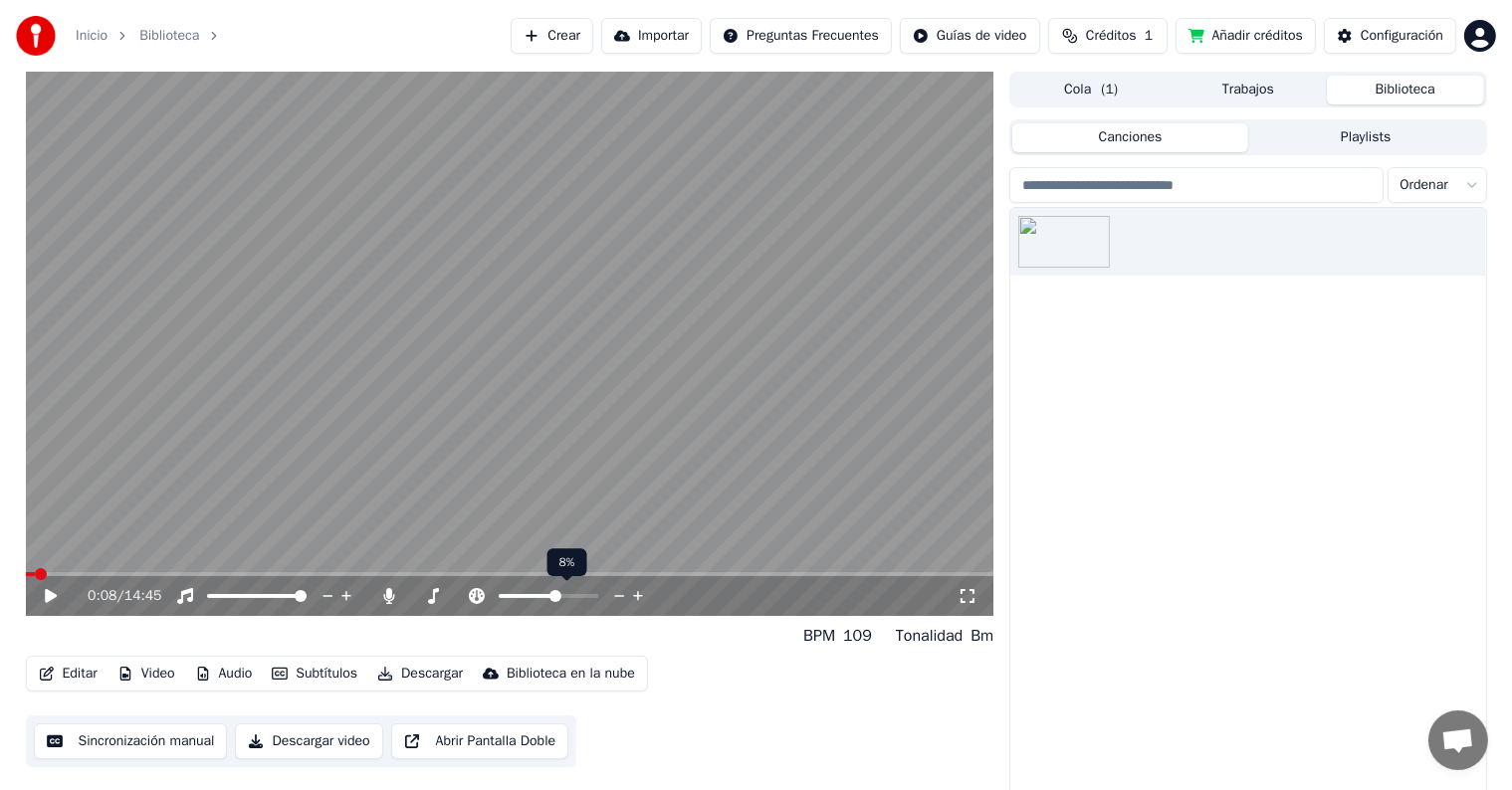 click 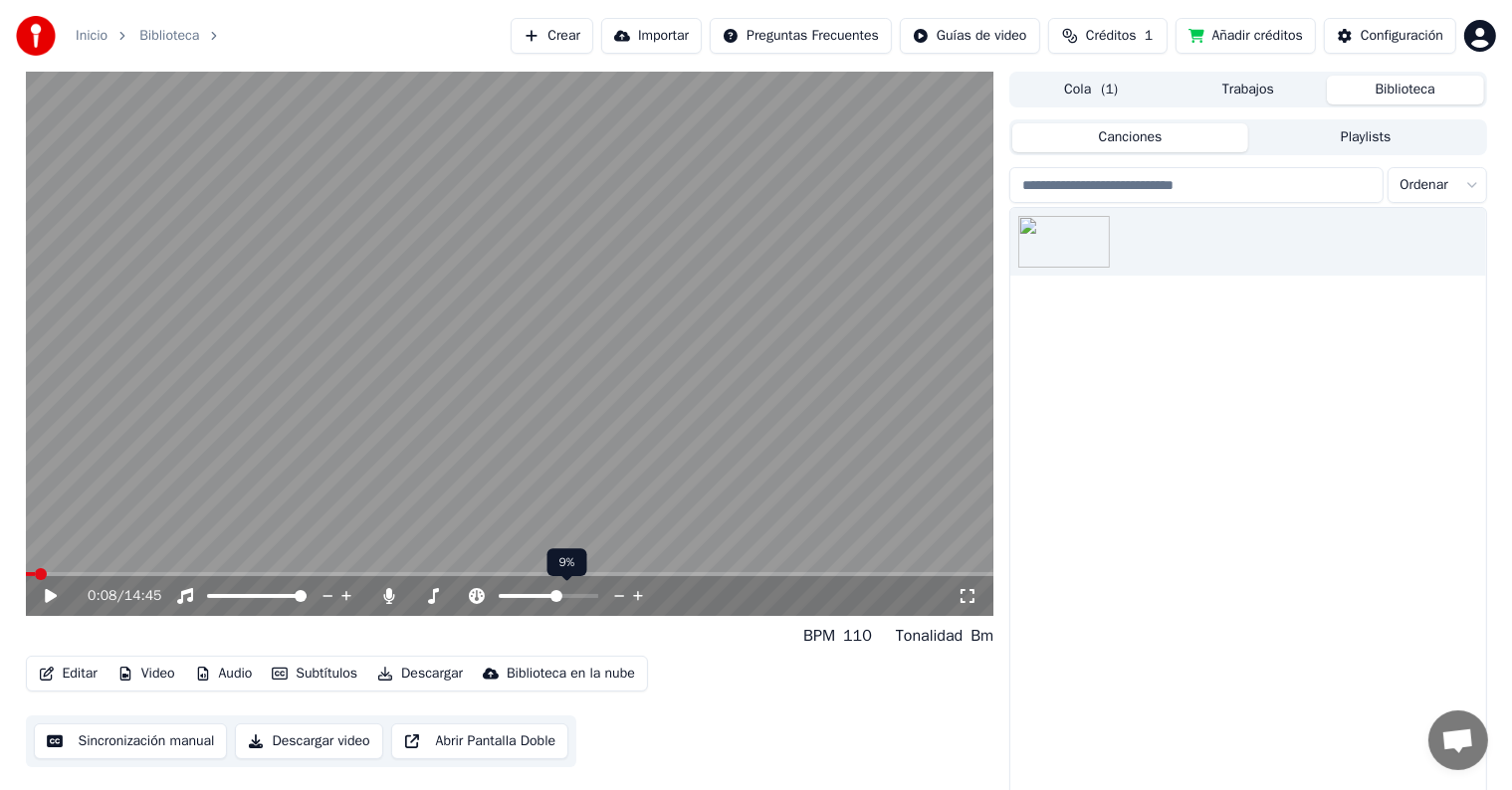 click 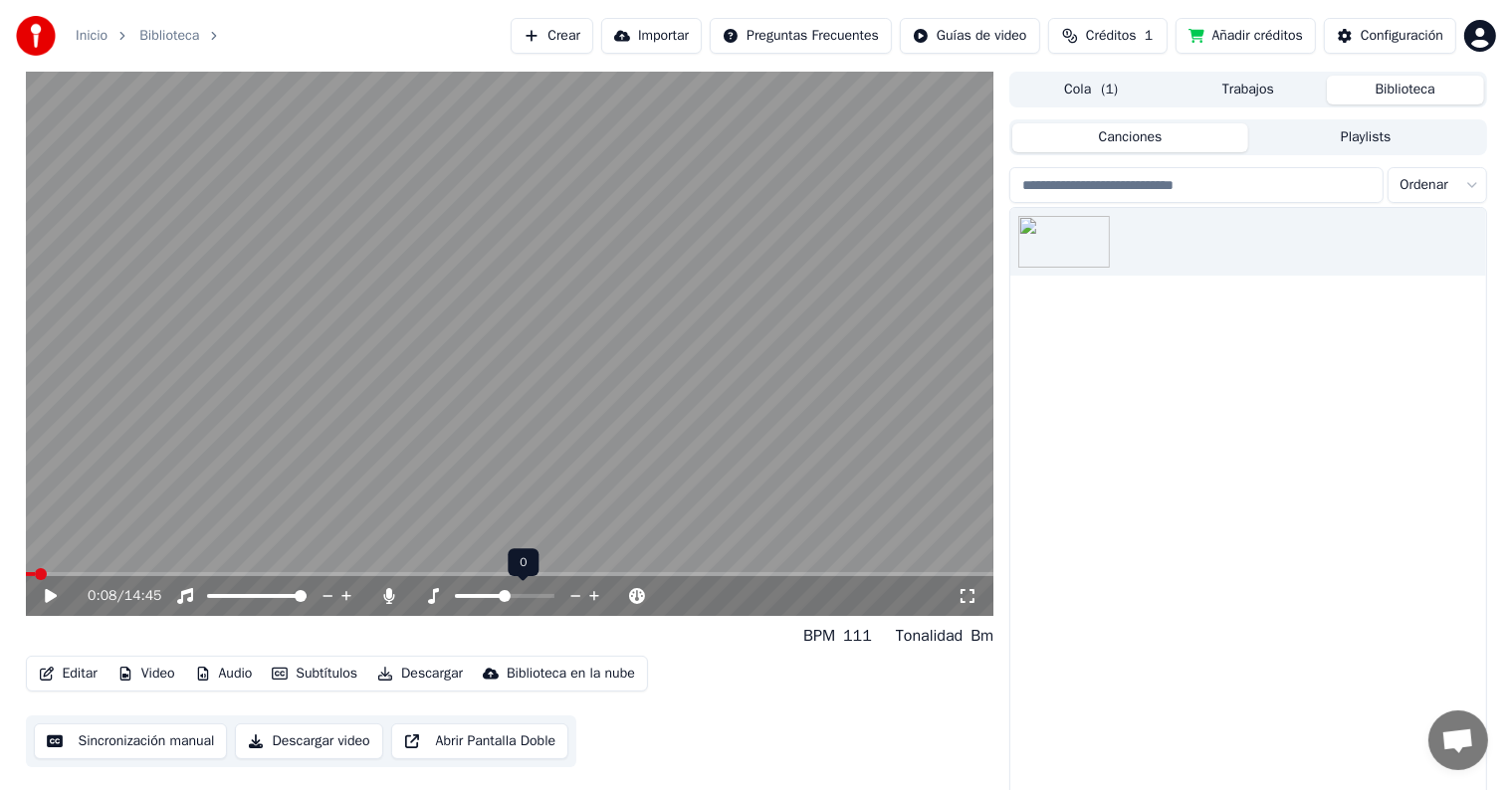 click 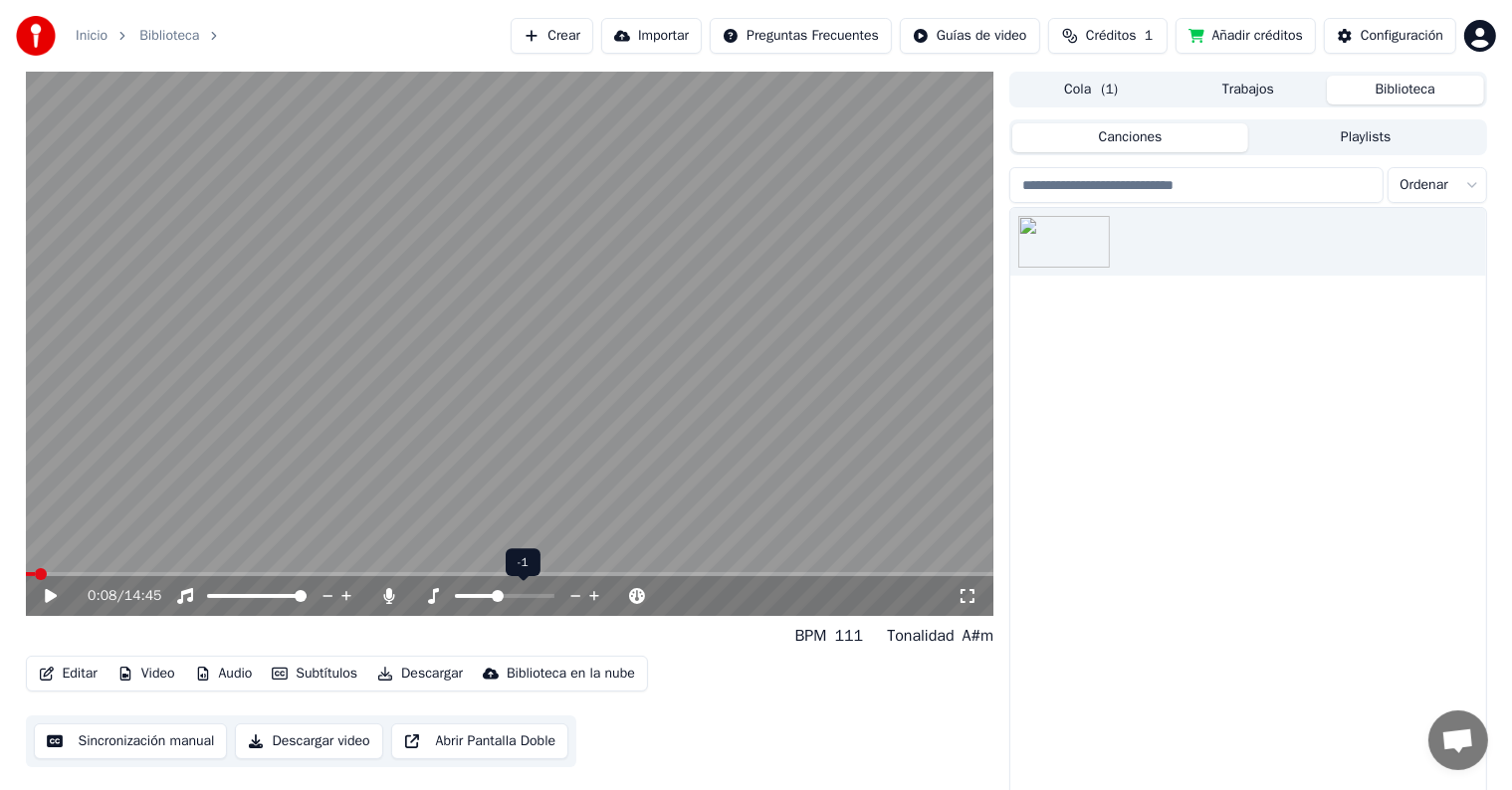 click 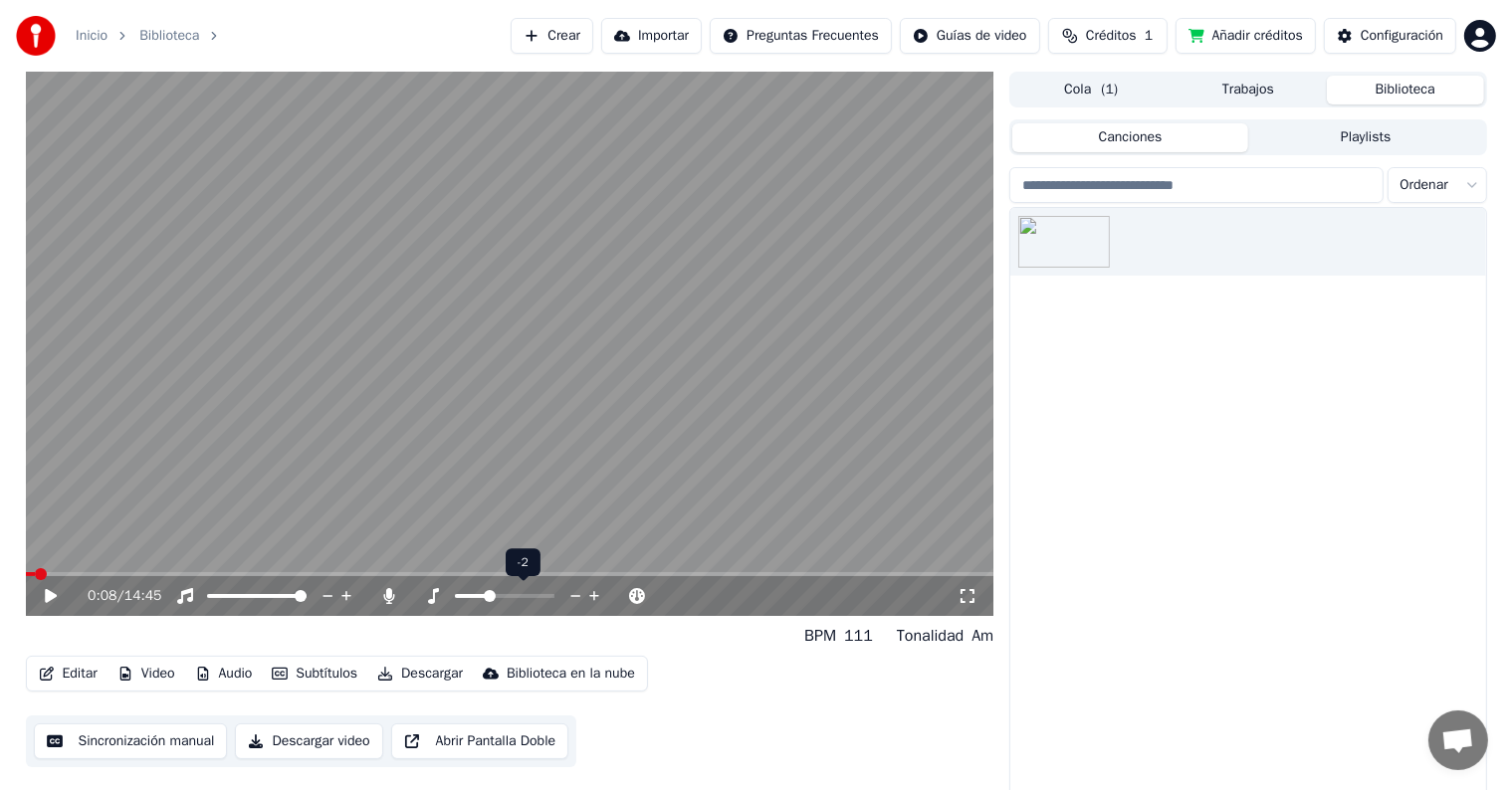 click 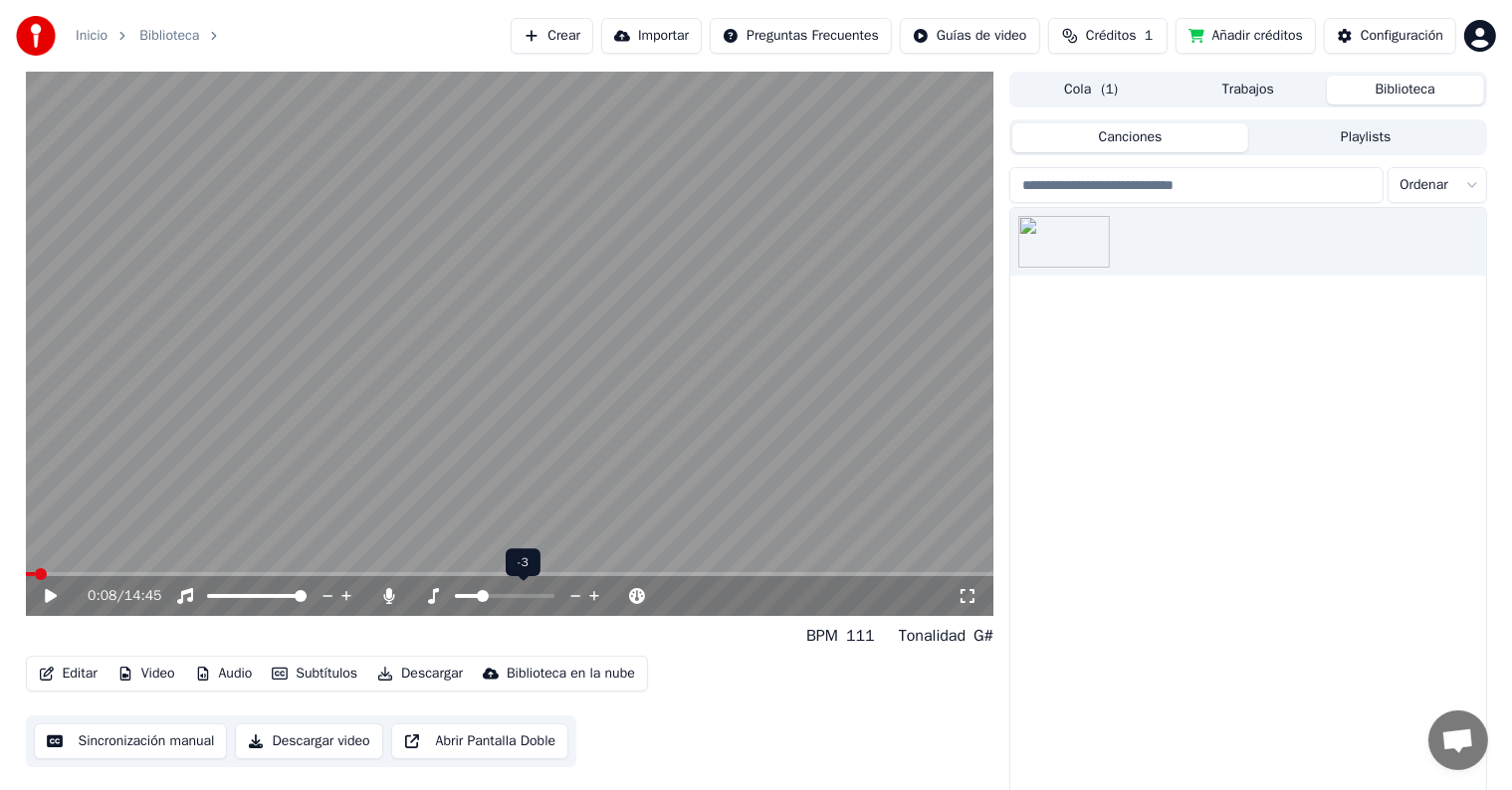 click 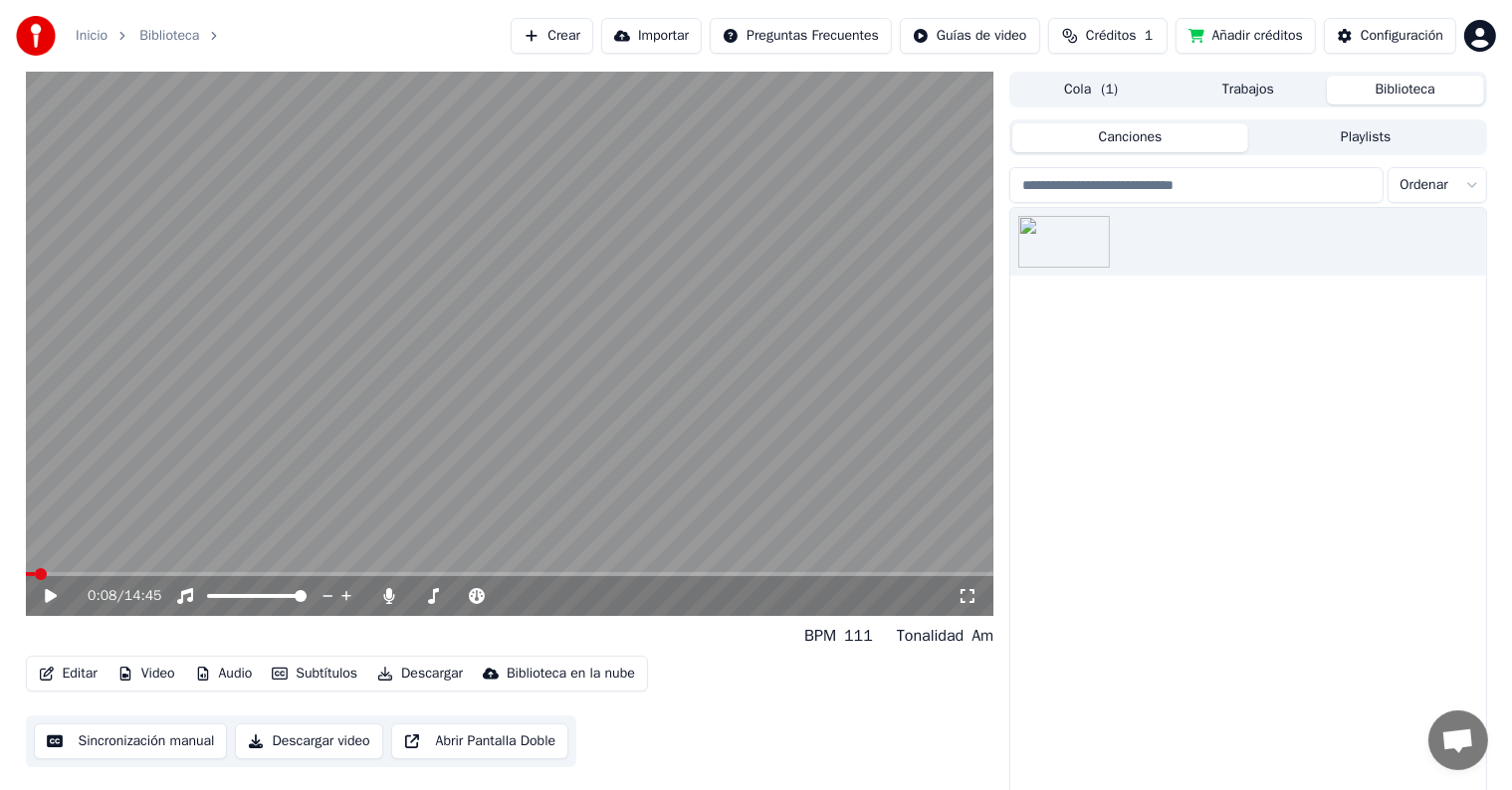 click 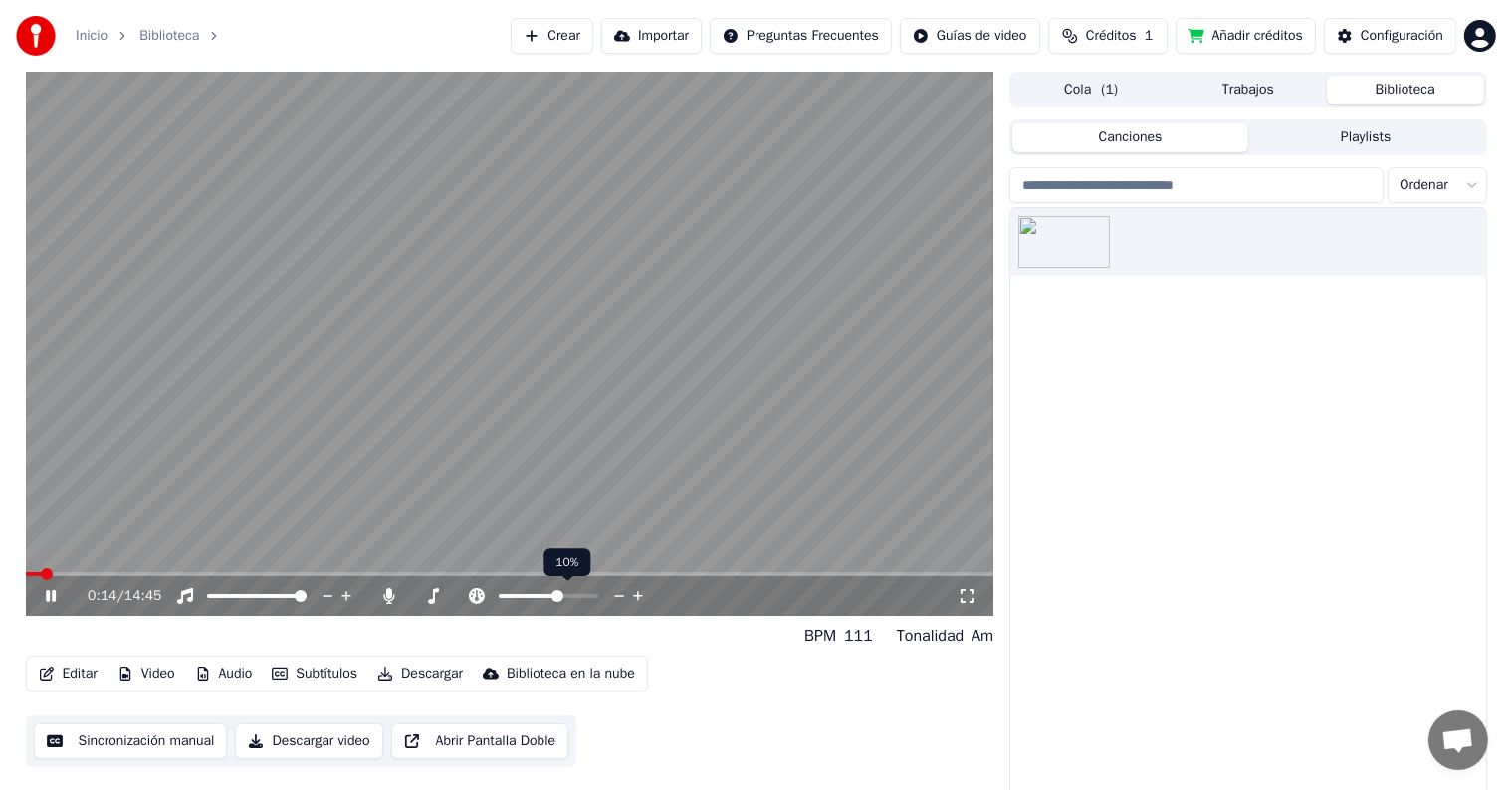 click 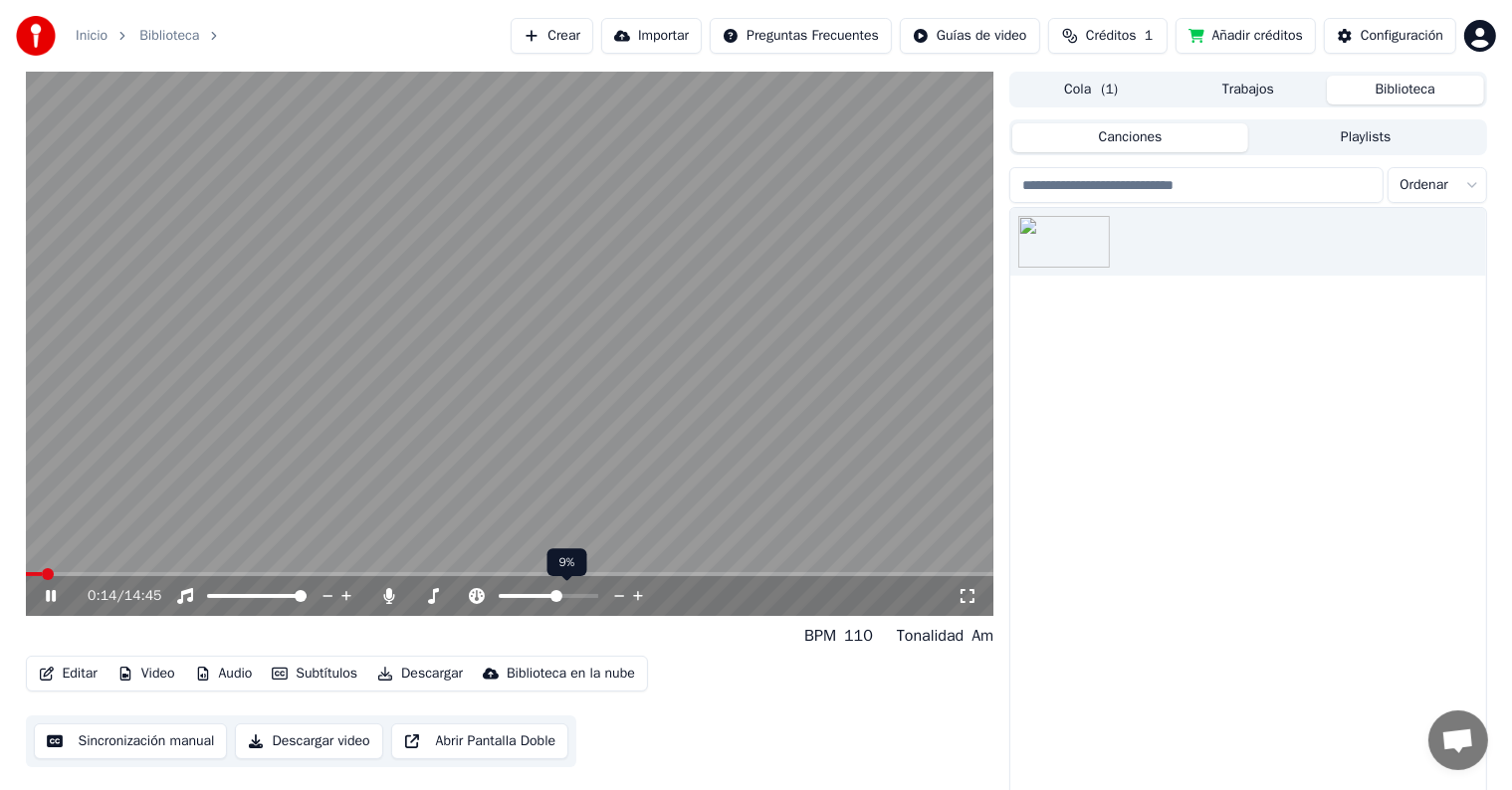click 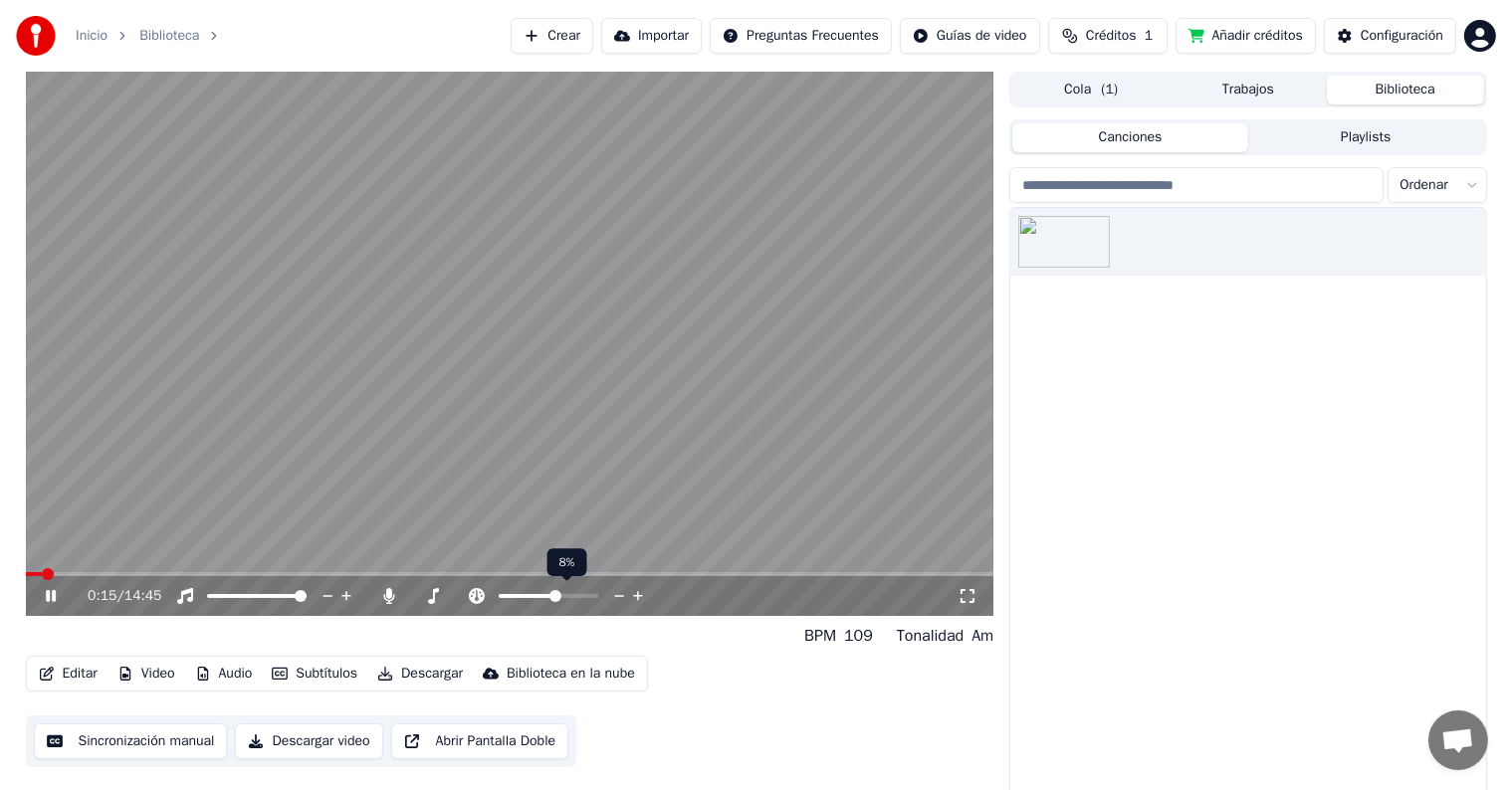 click 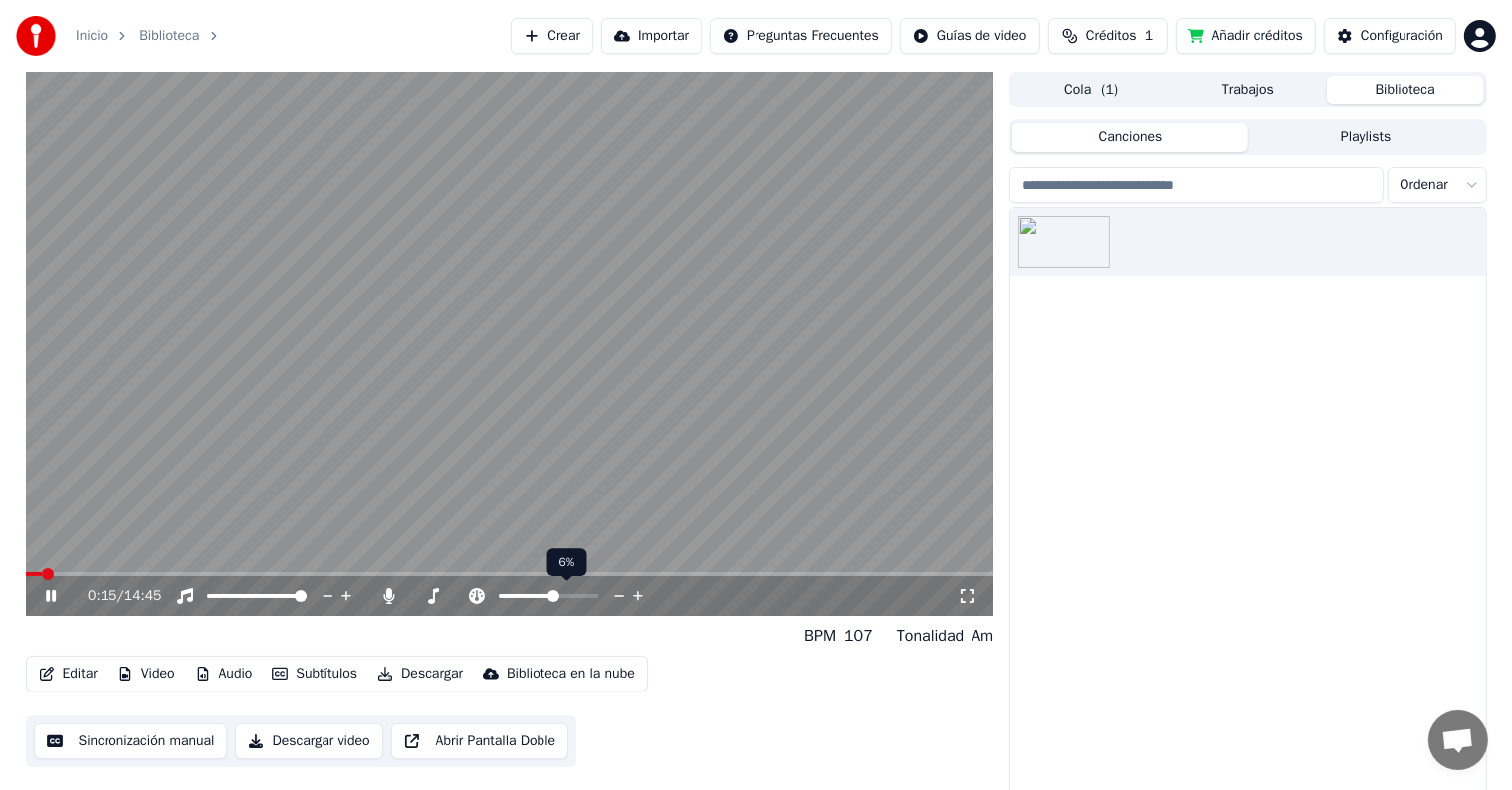 click 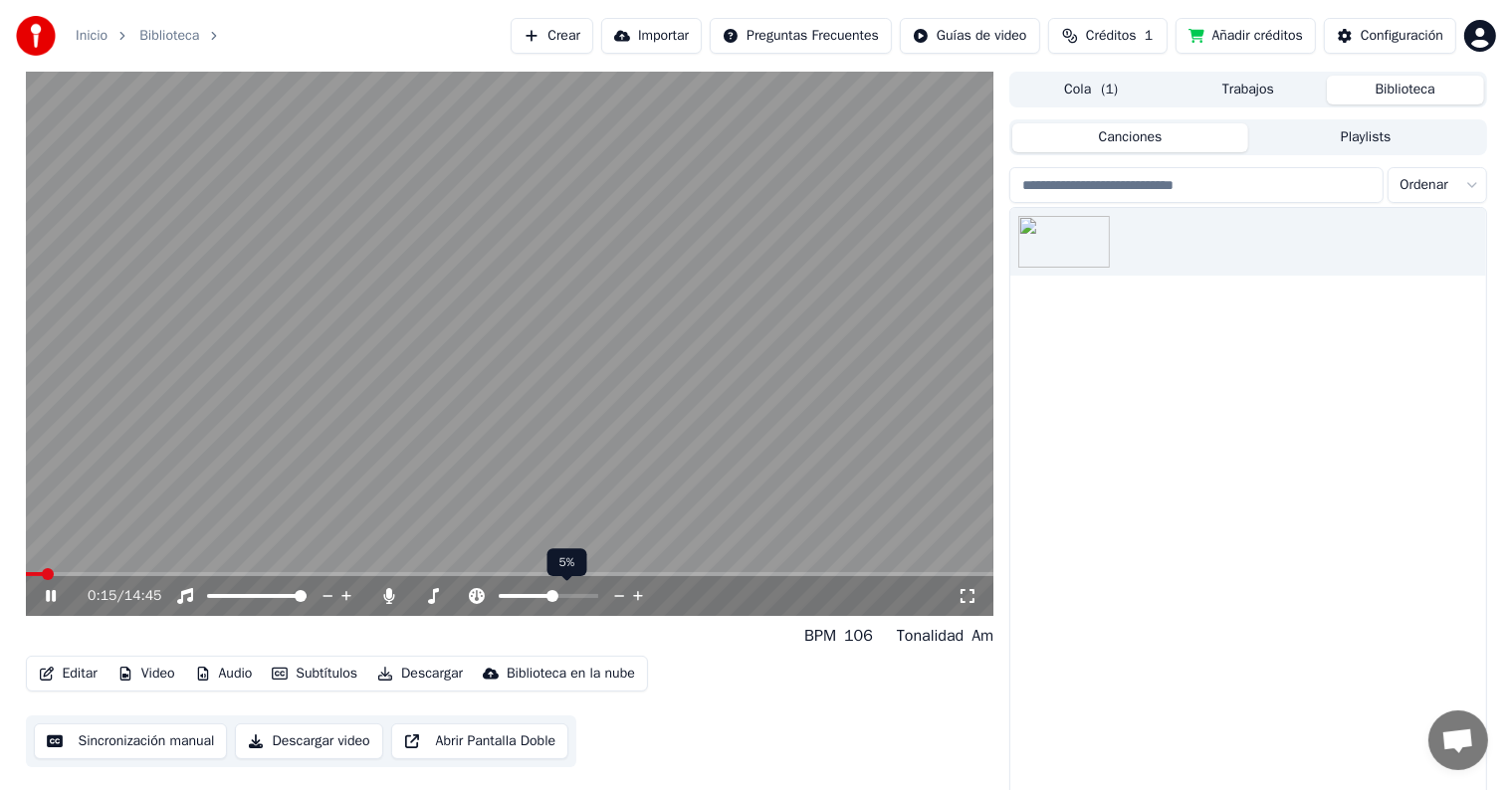 click 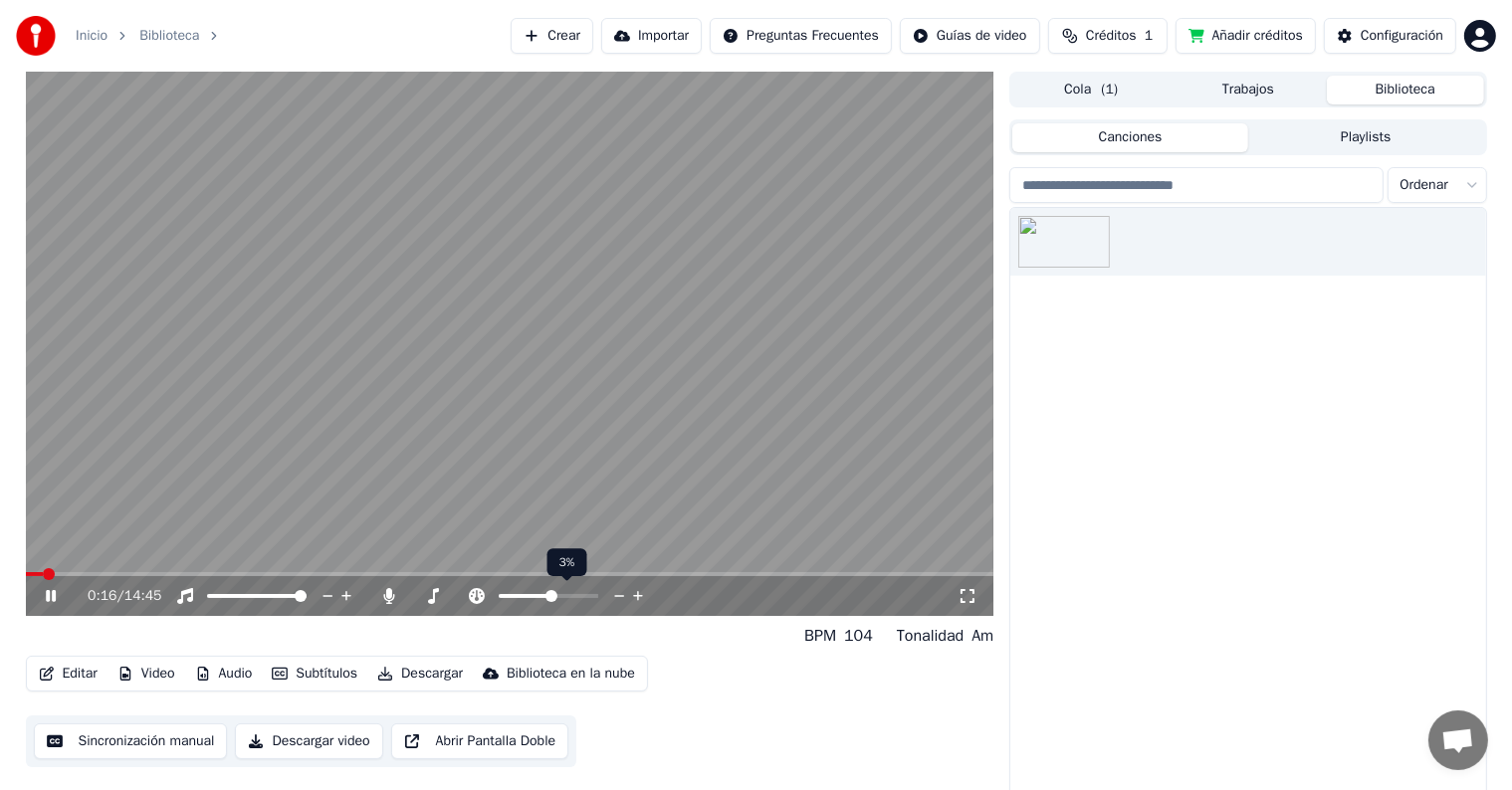 click 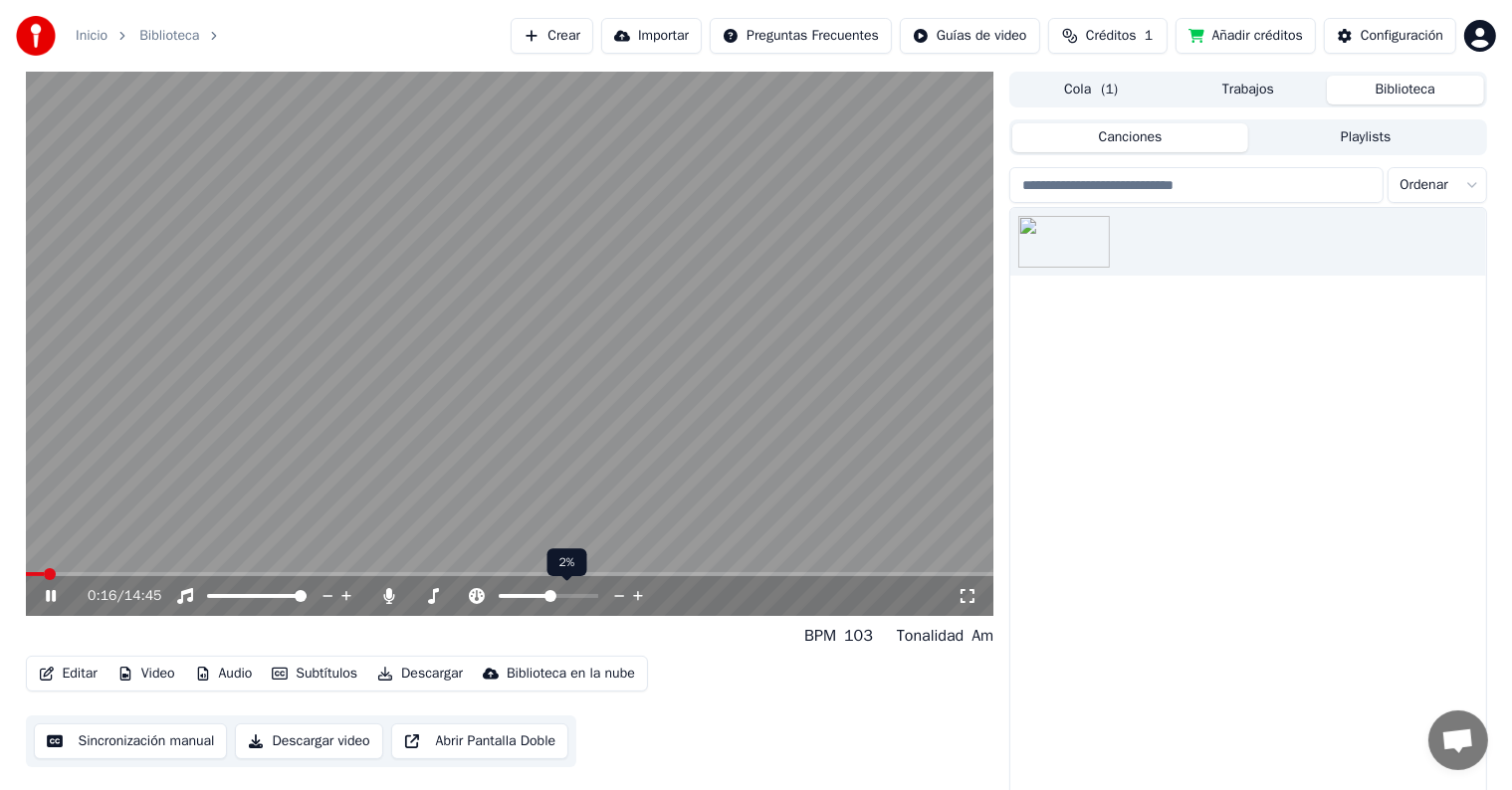 click 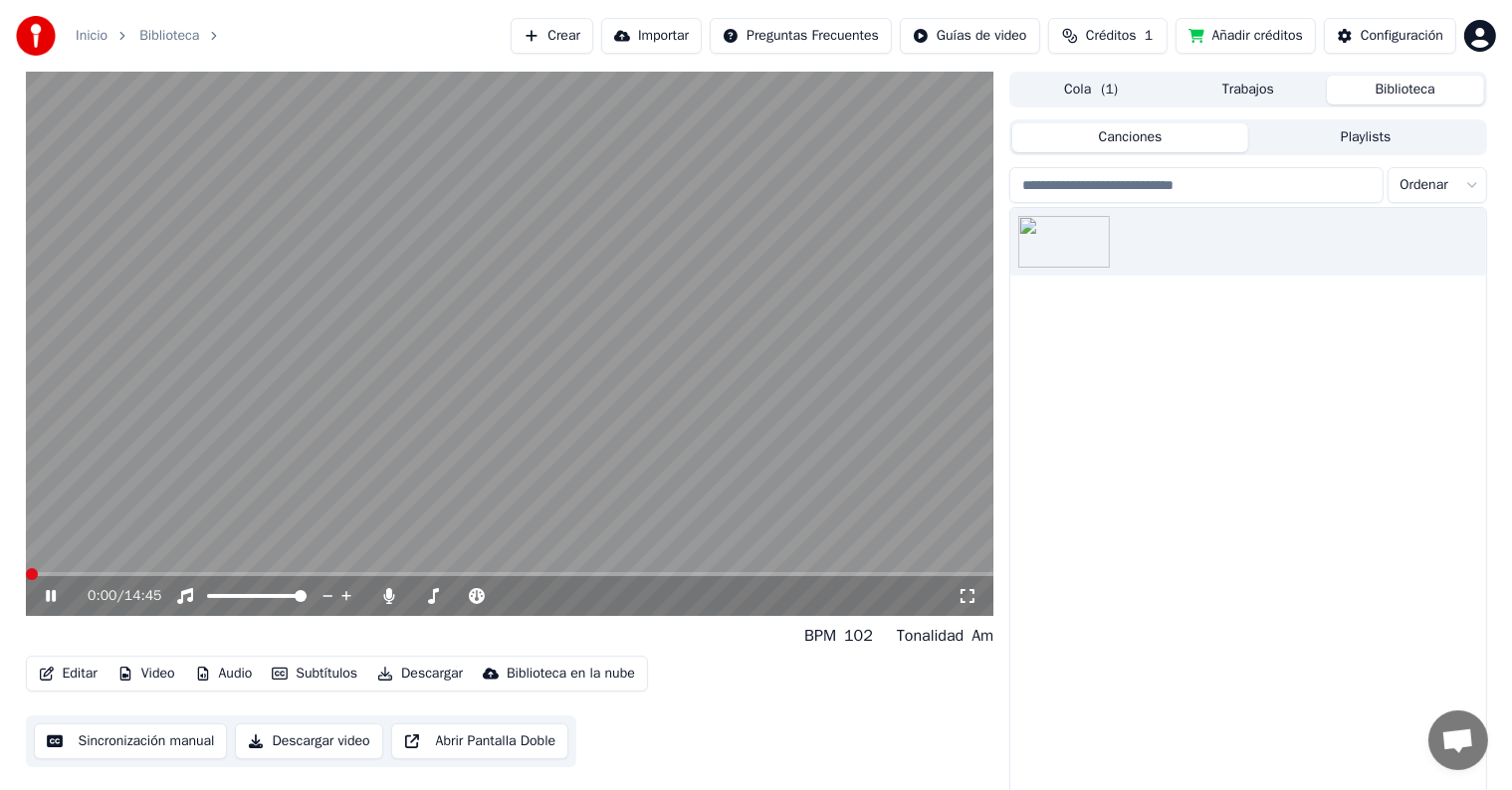click at bounding box center [32, 574] 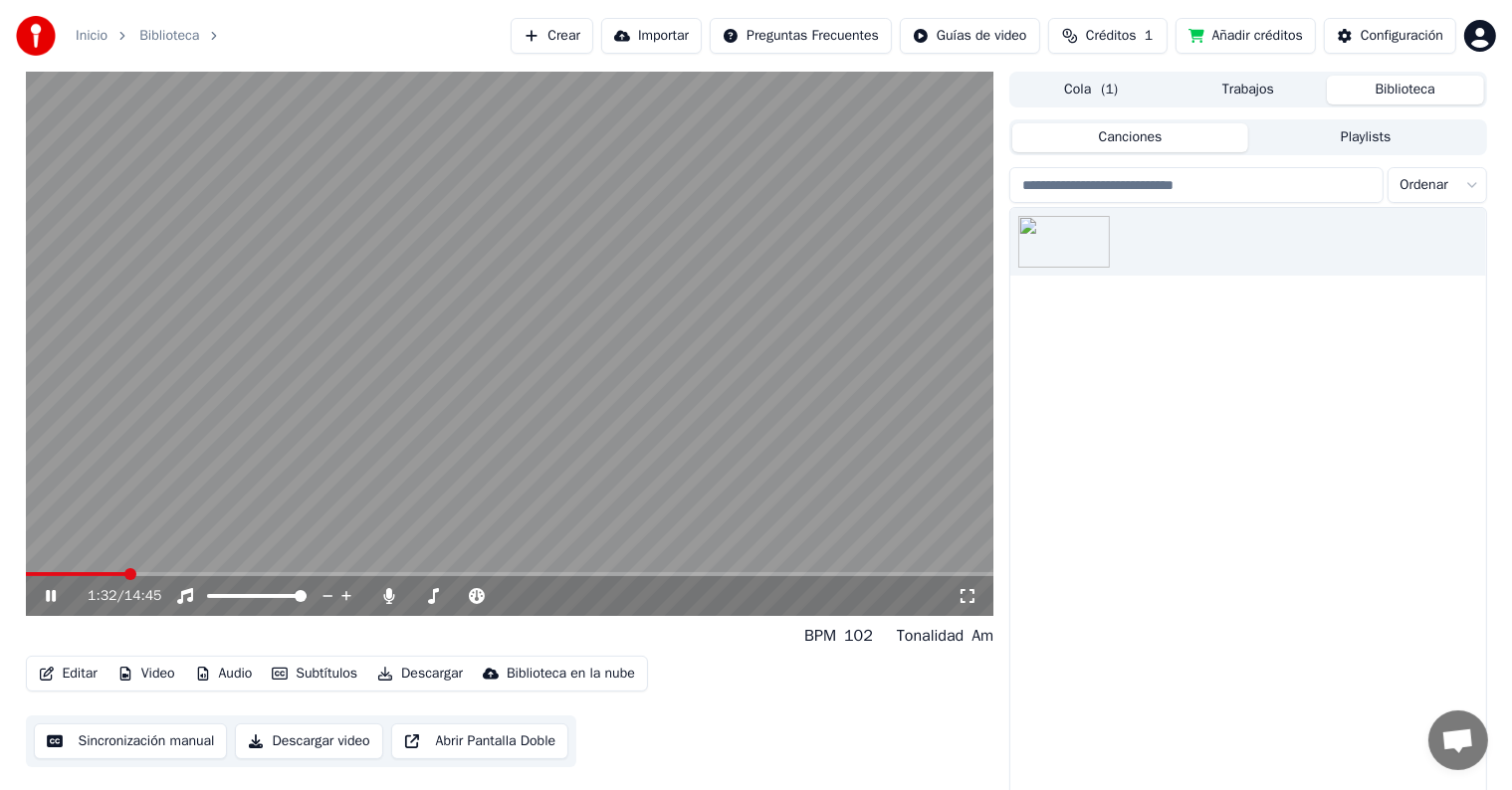 click at bounding box center [510, 574] 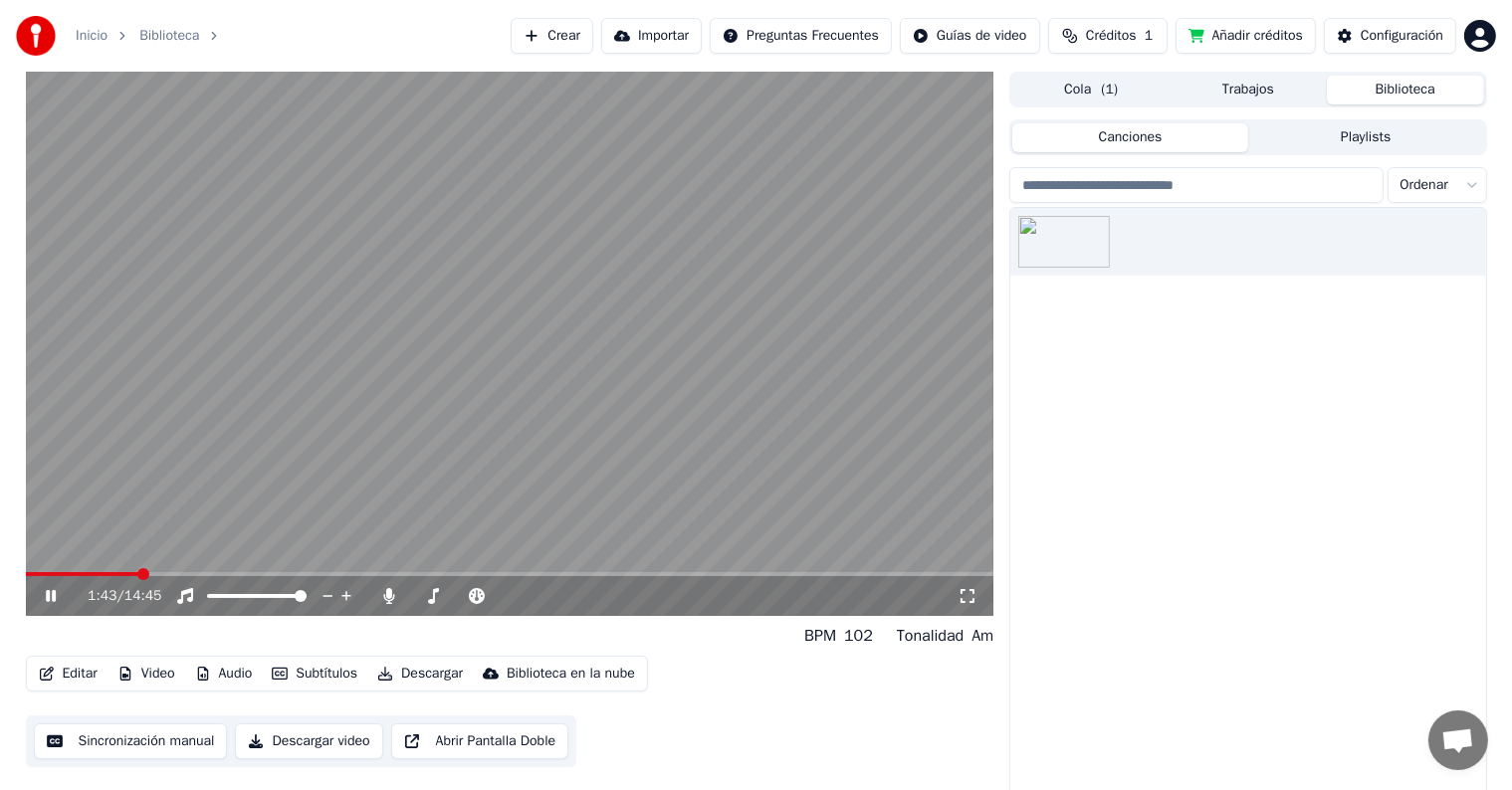 click 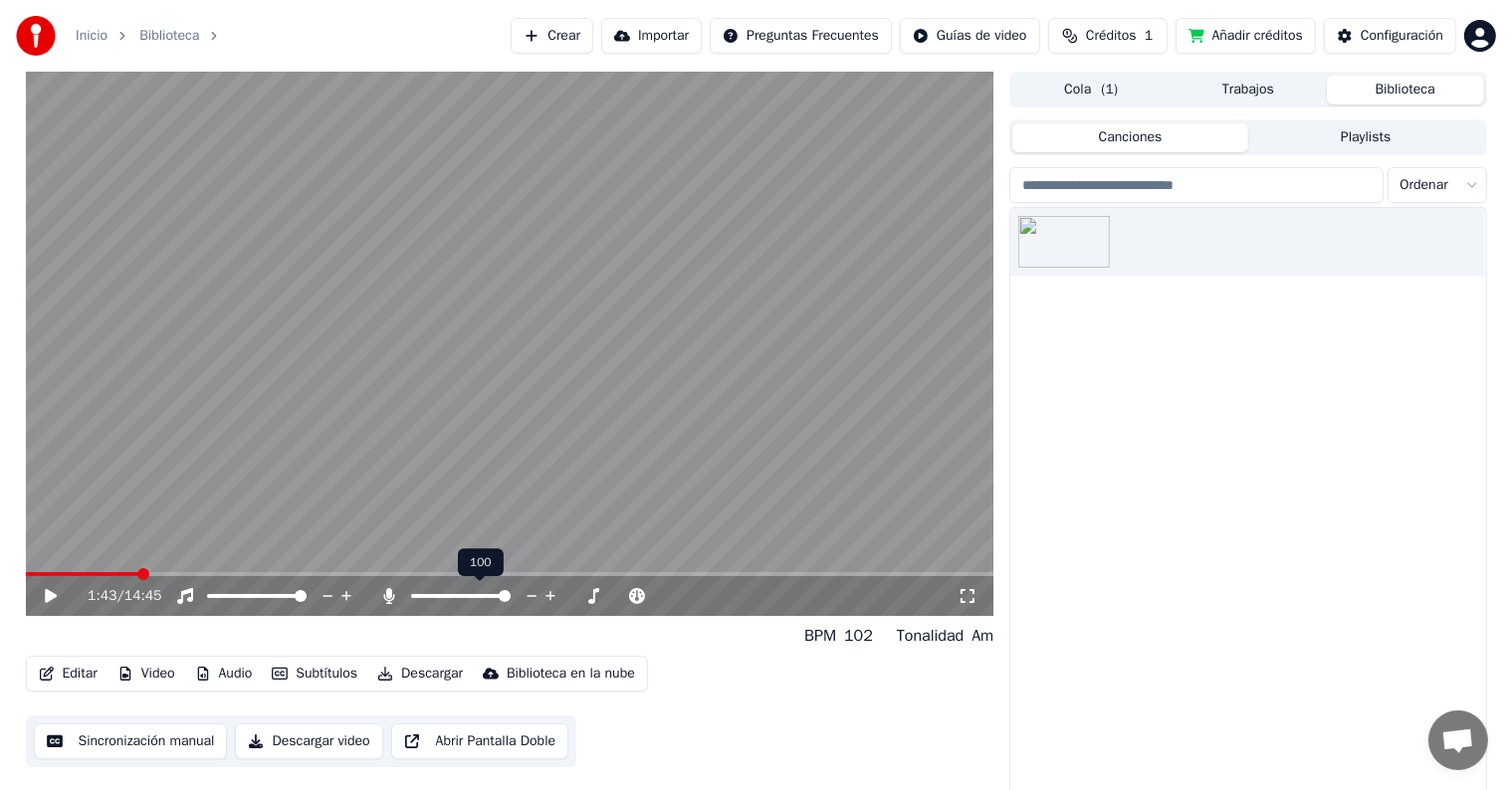 click 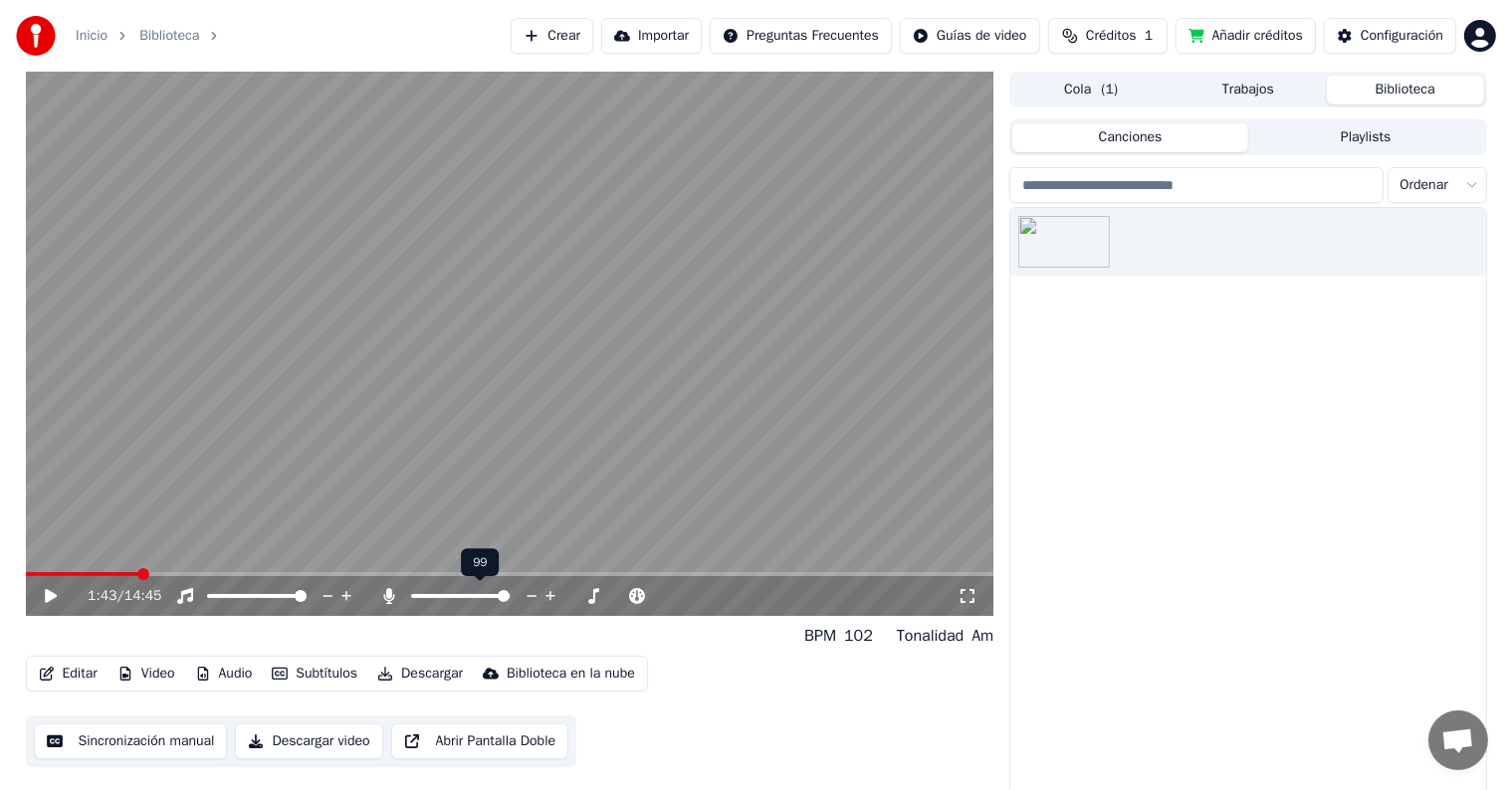 click 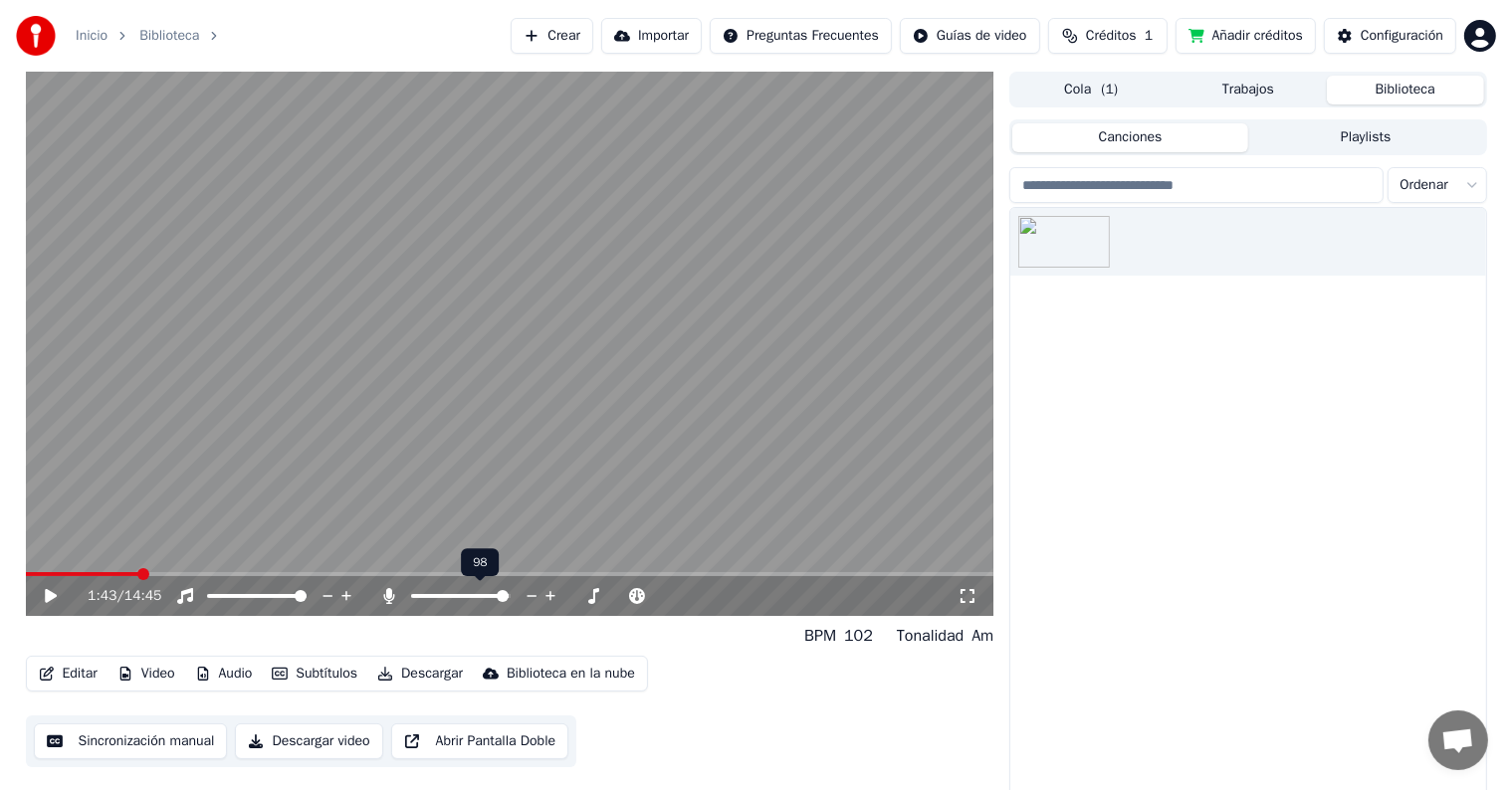click 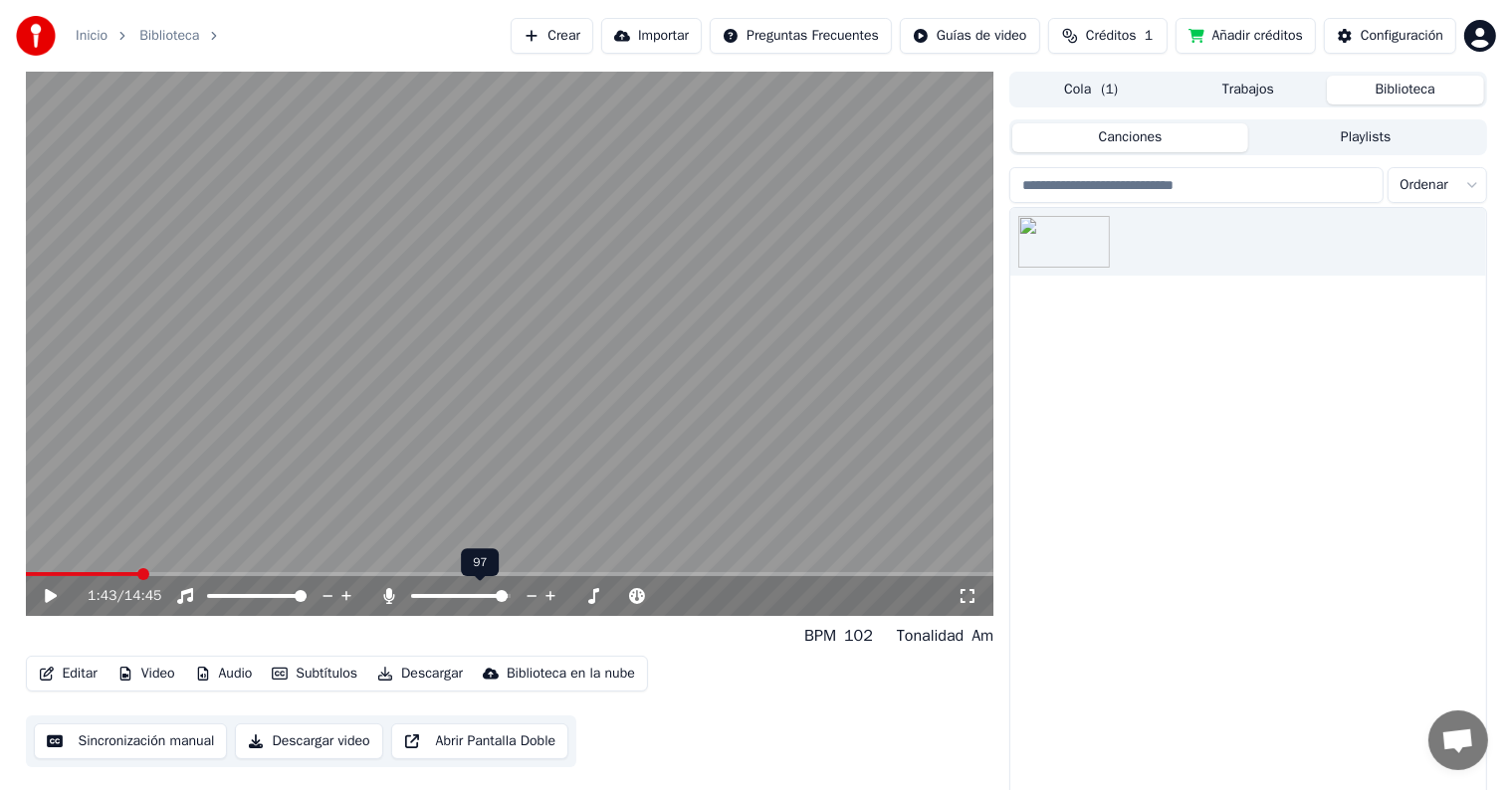 click 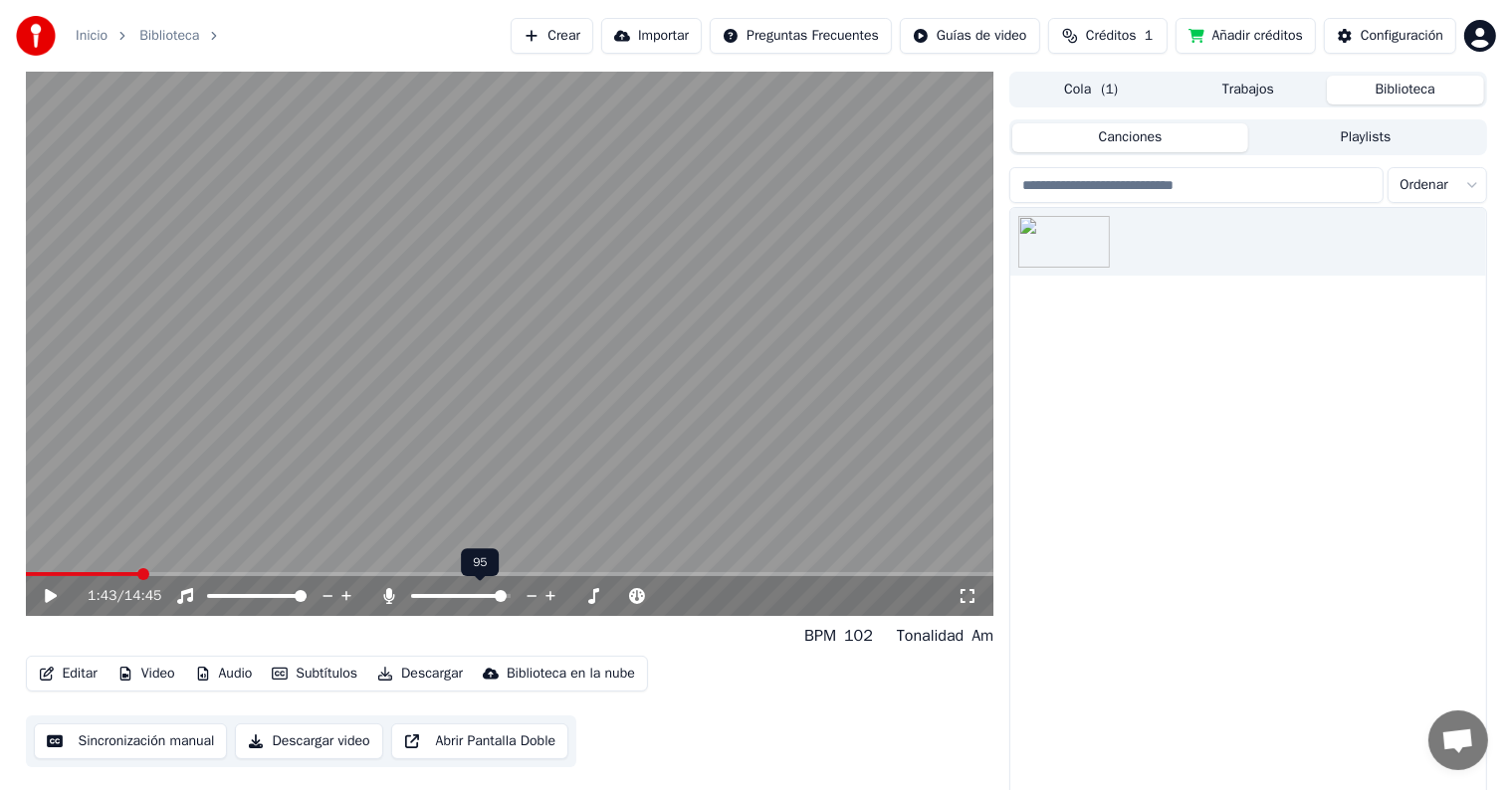 click 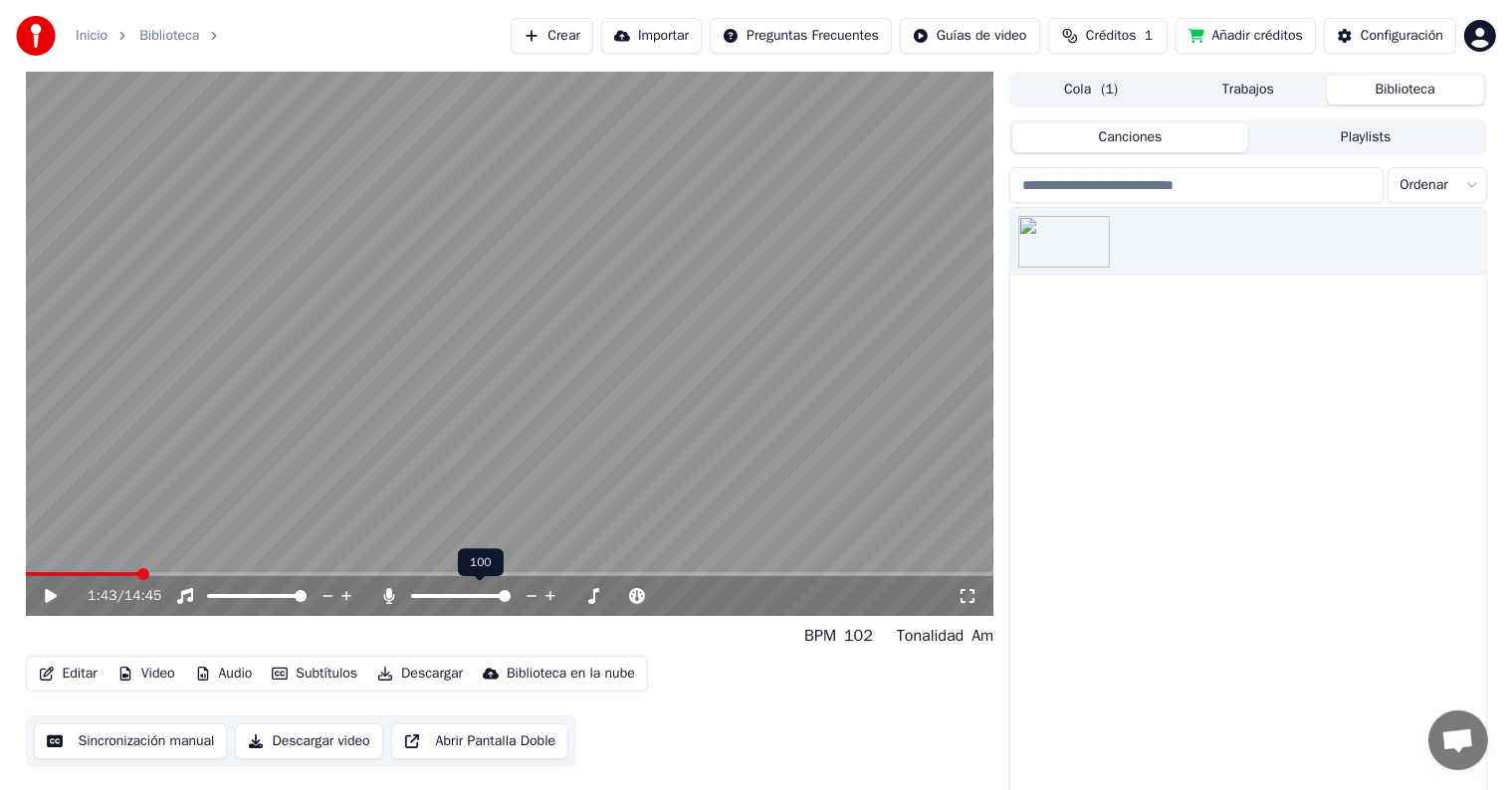 click at bounding box center (505, 596) 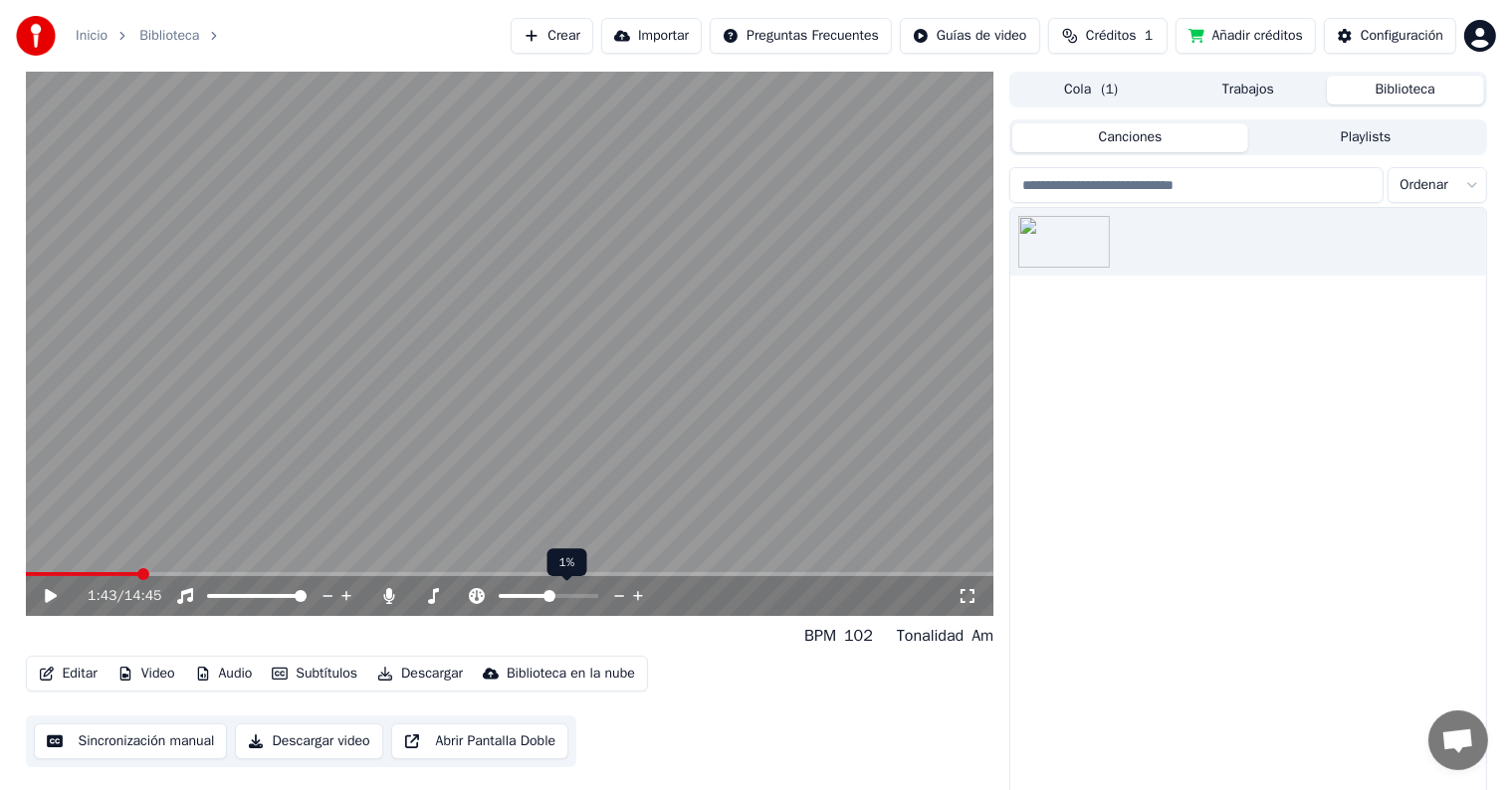 click 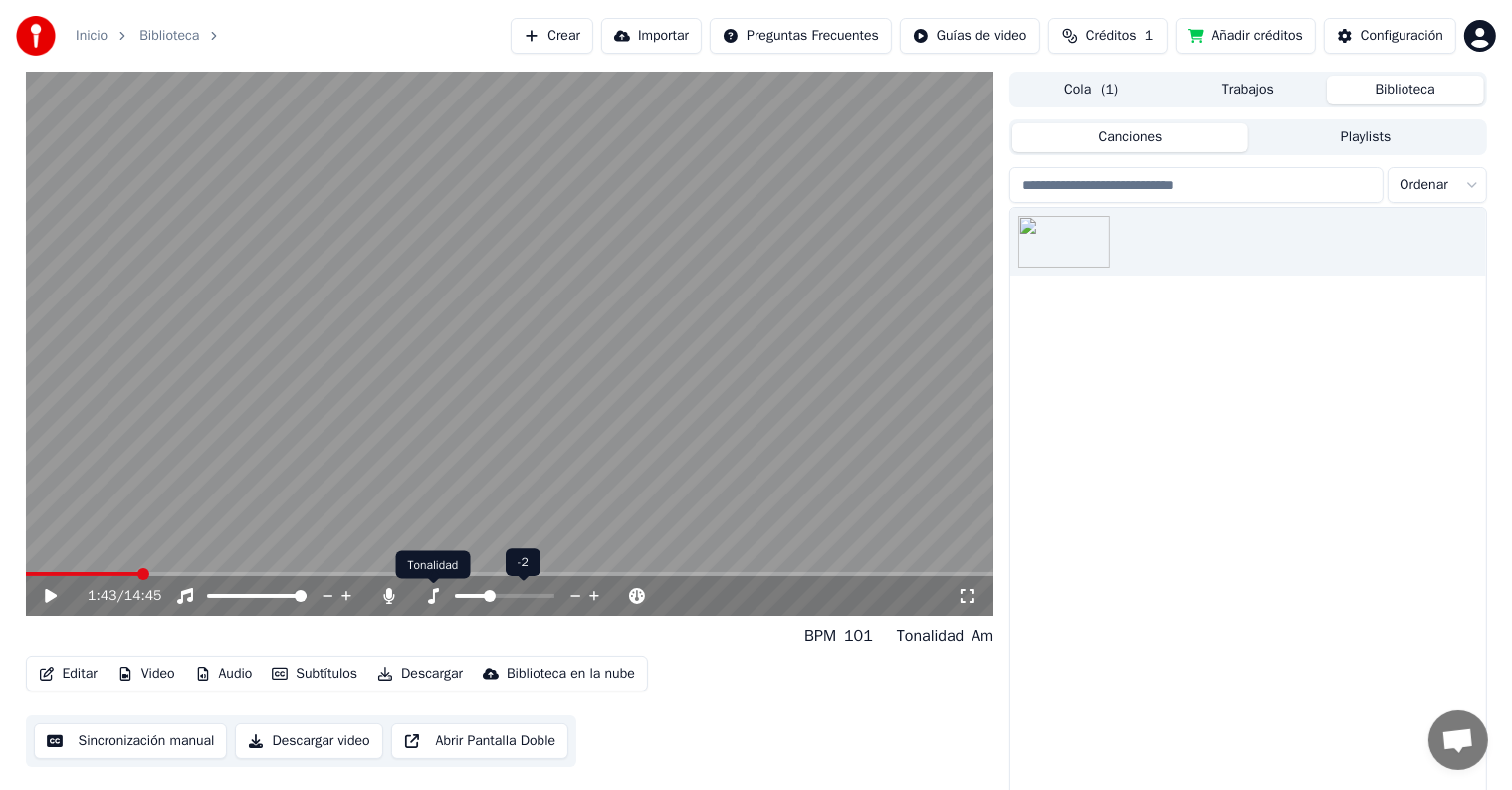 click 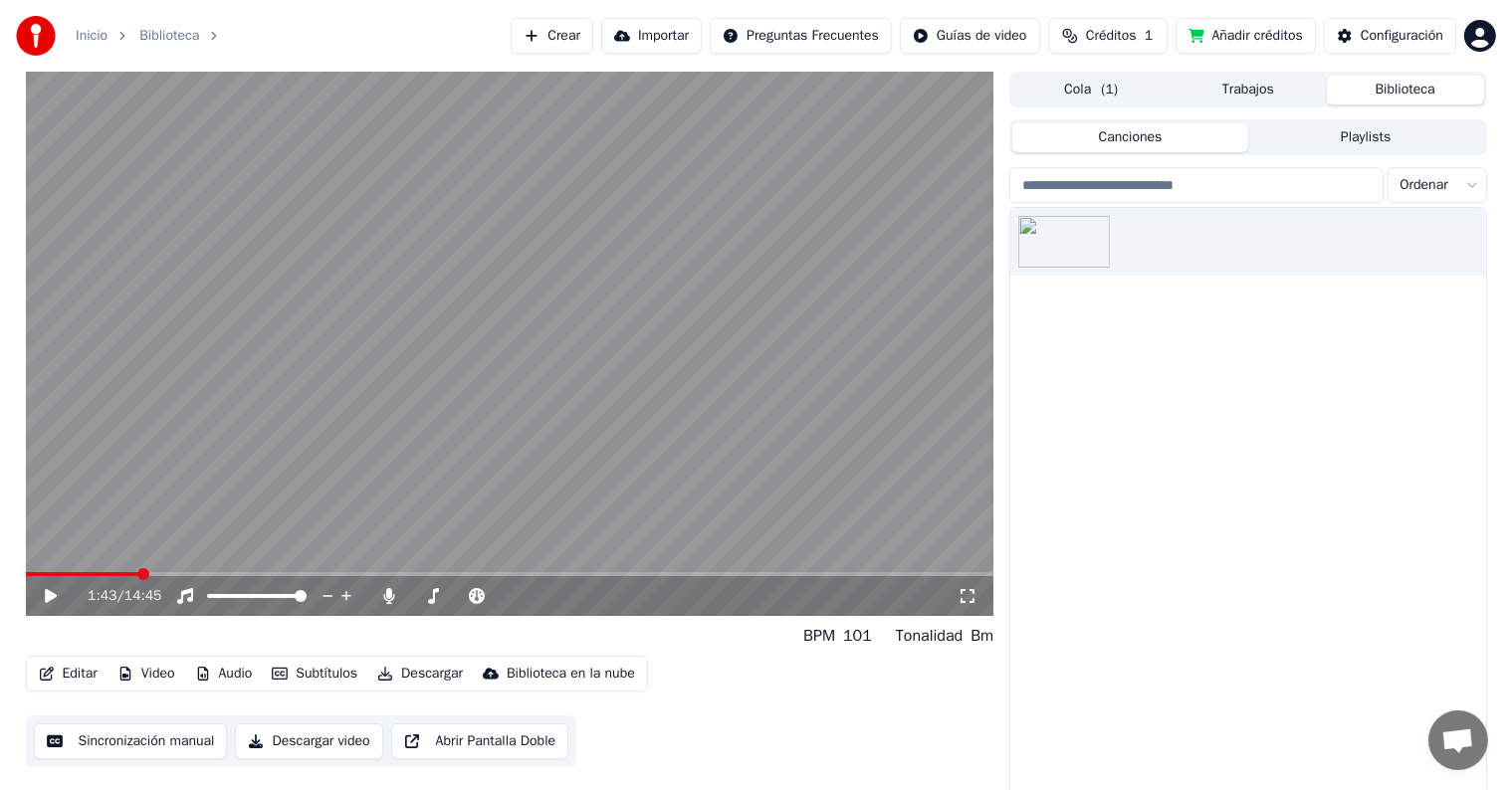 click 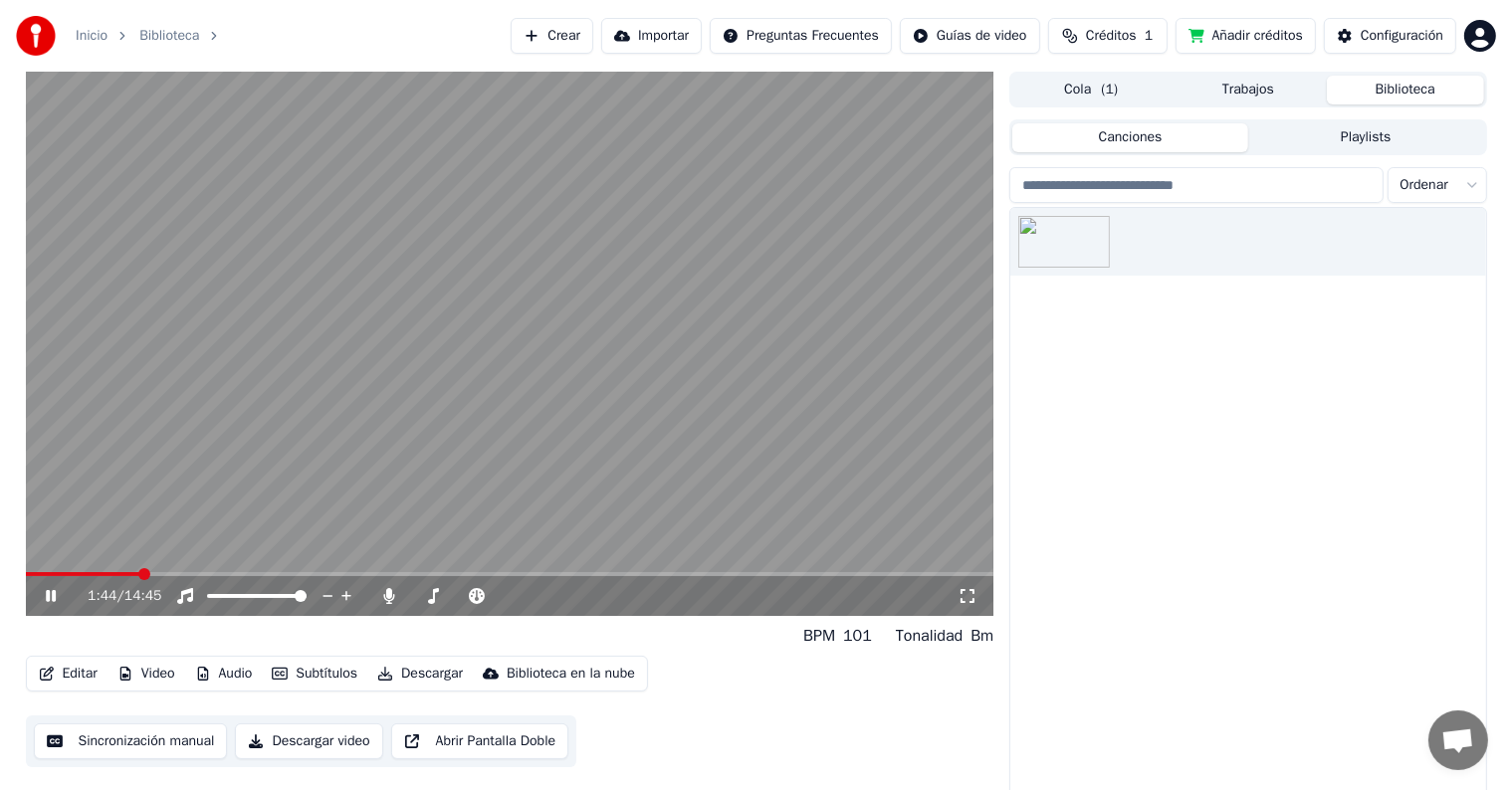 click 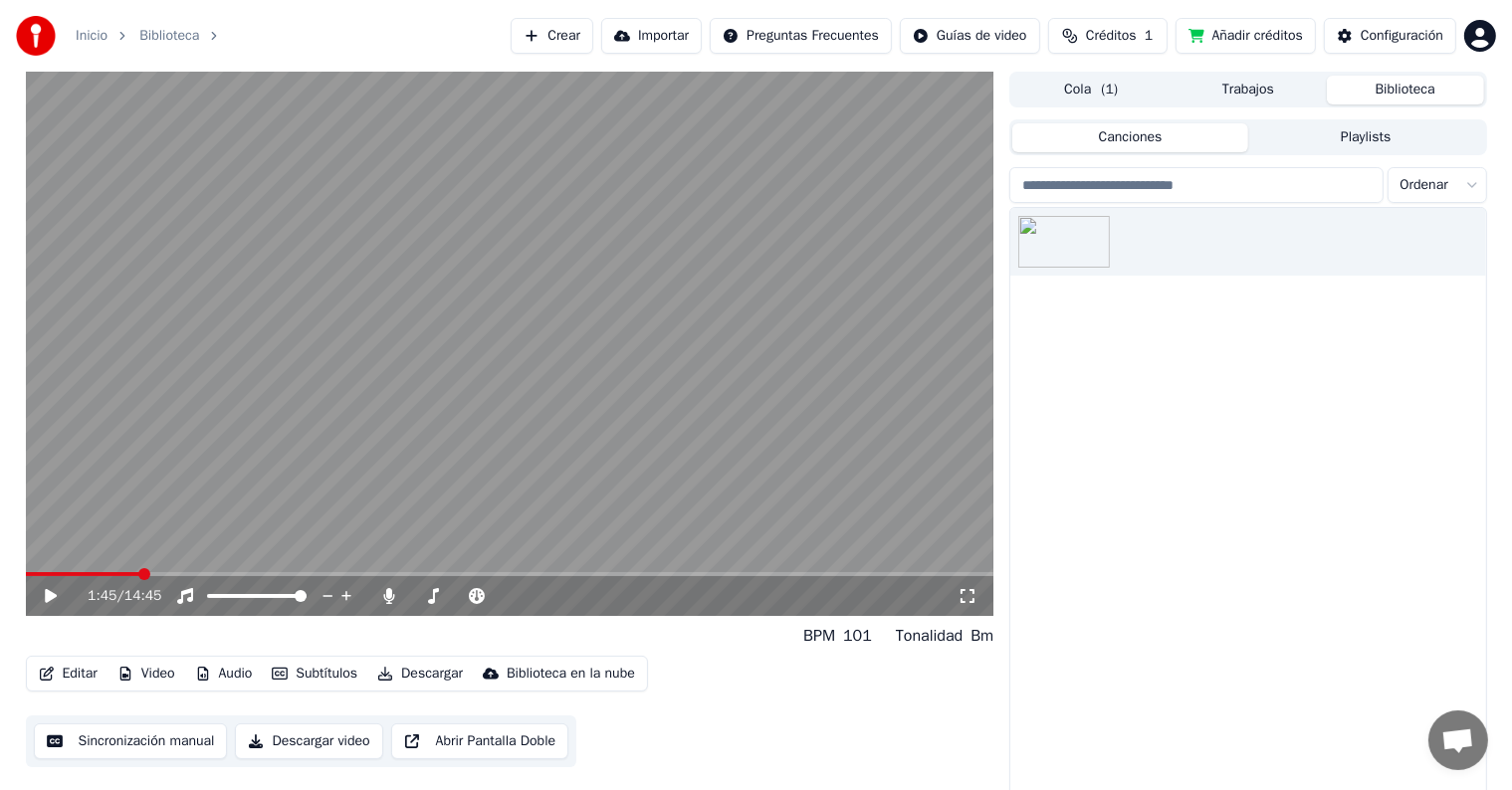 click on "Video" at bounding box center [146, 674] 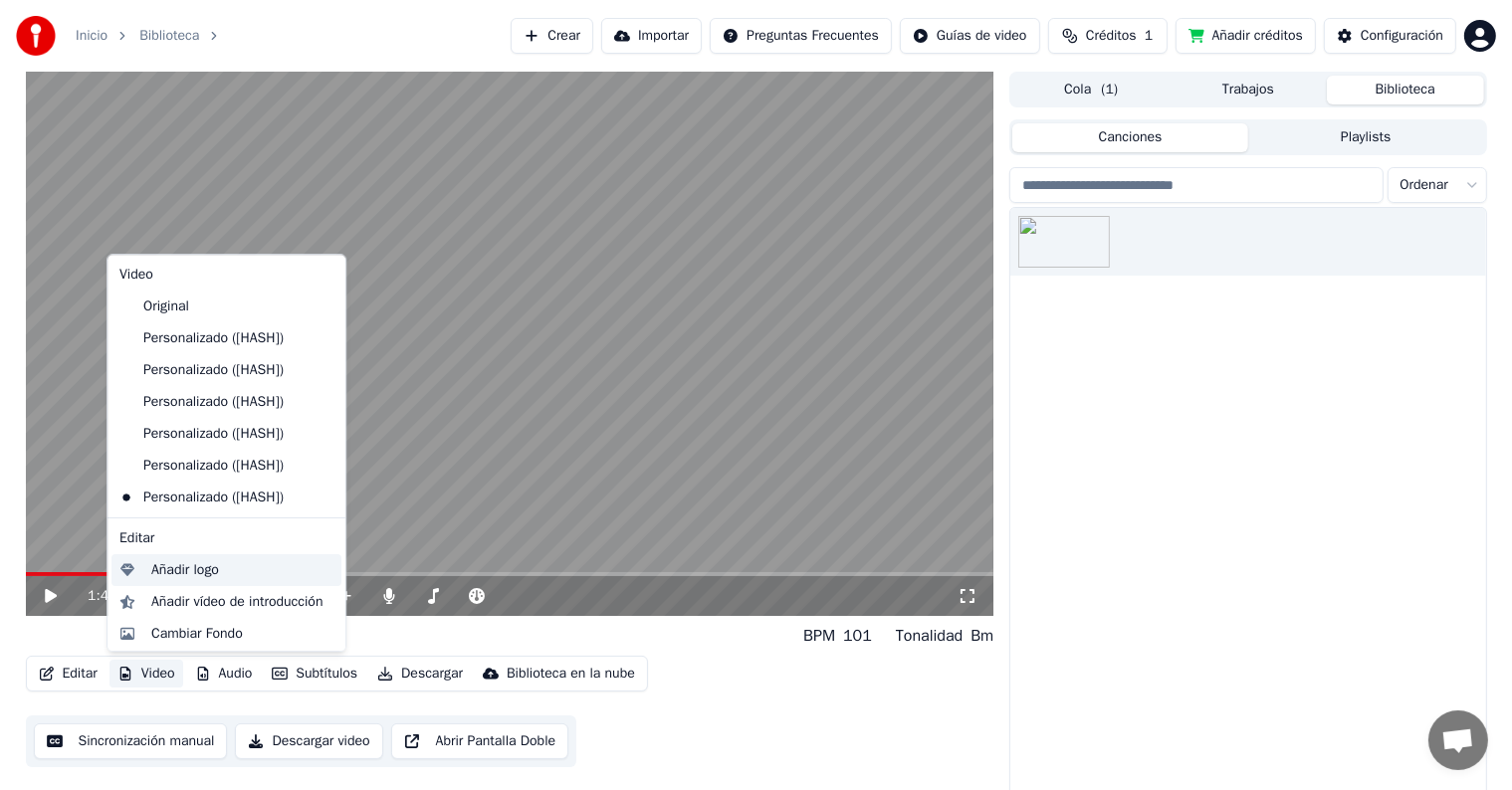 click on "Añadir logo" at bounding box center (185, 570) 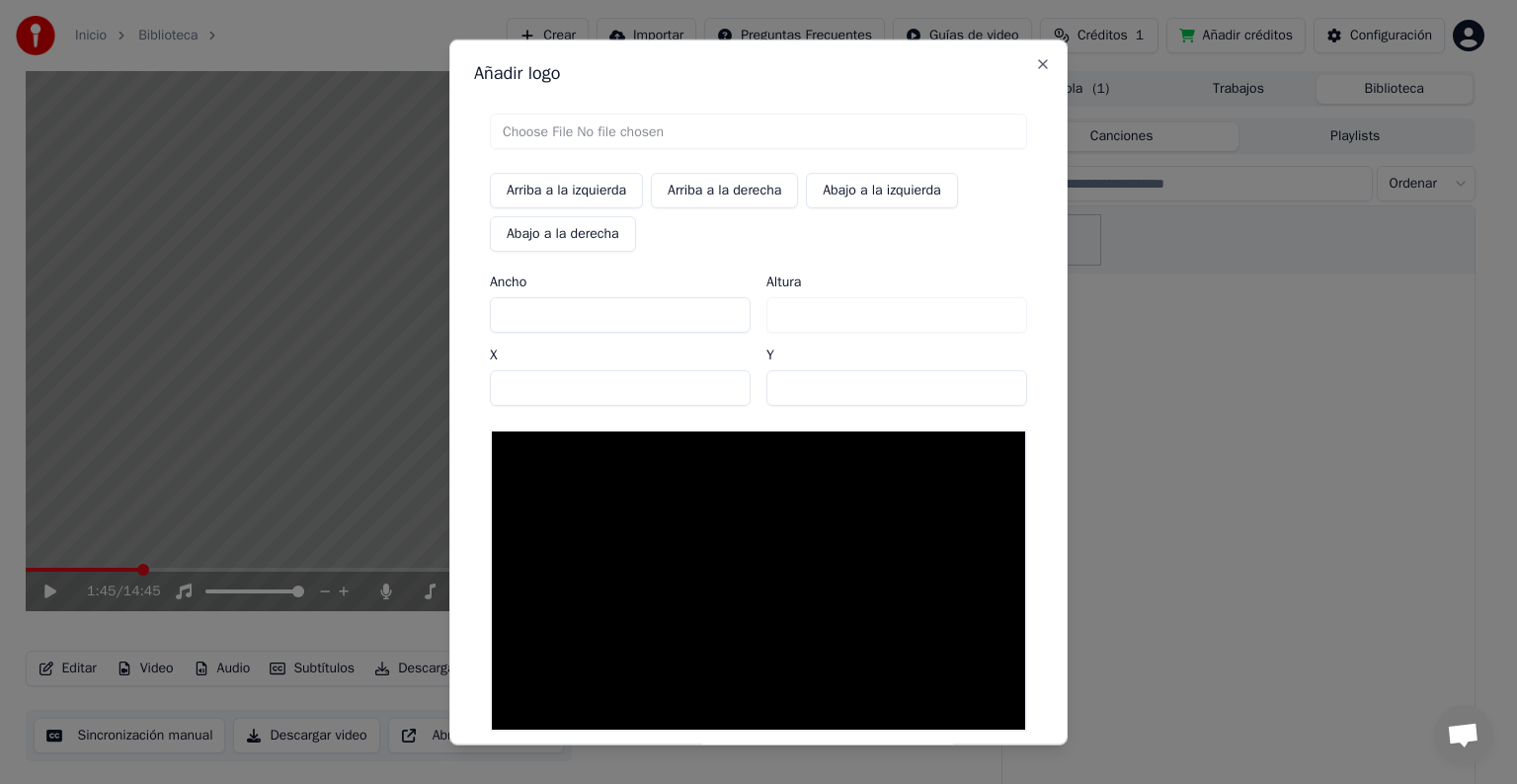 click at bounding box center (758, 131) 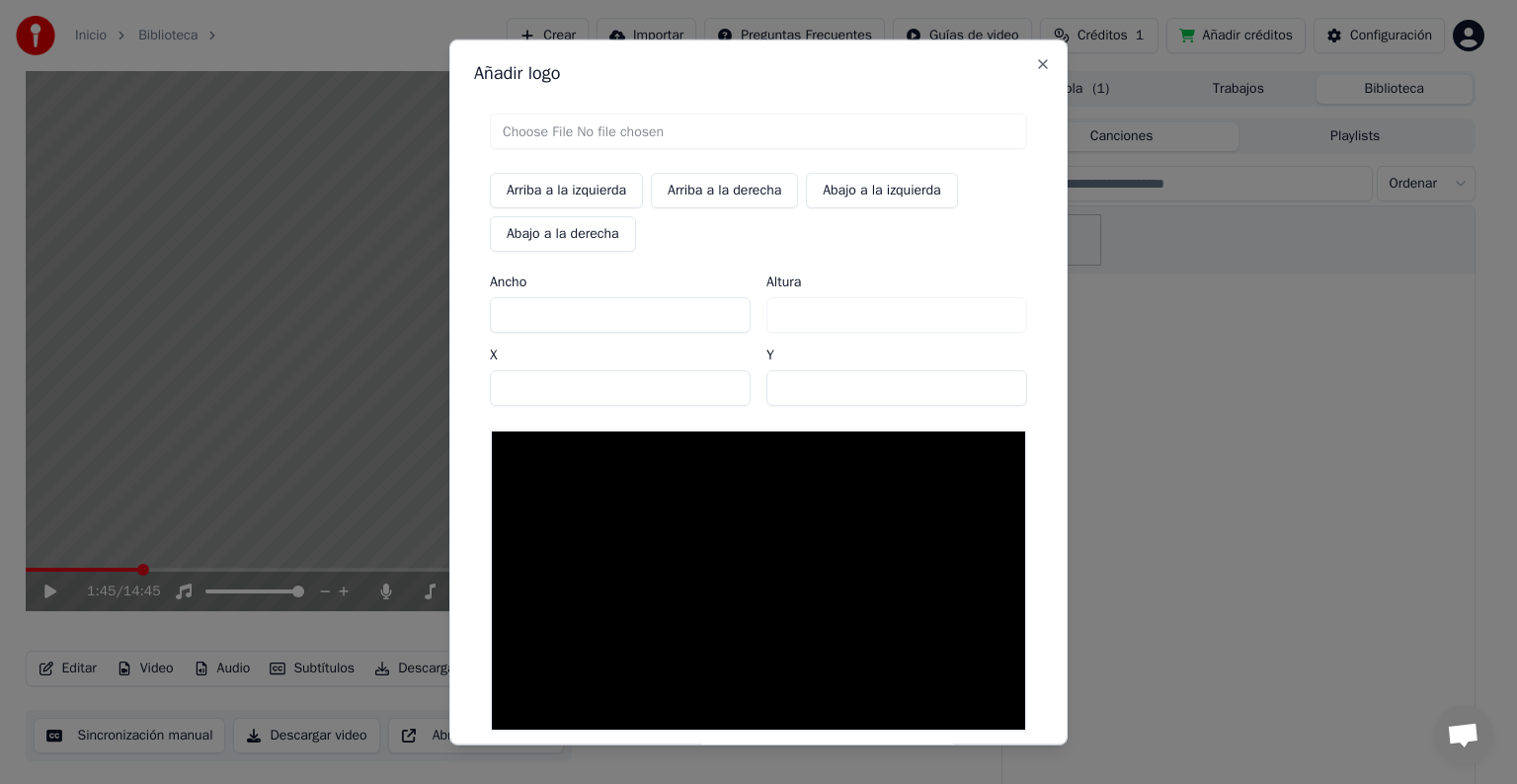type on "**********" 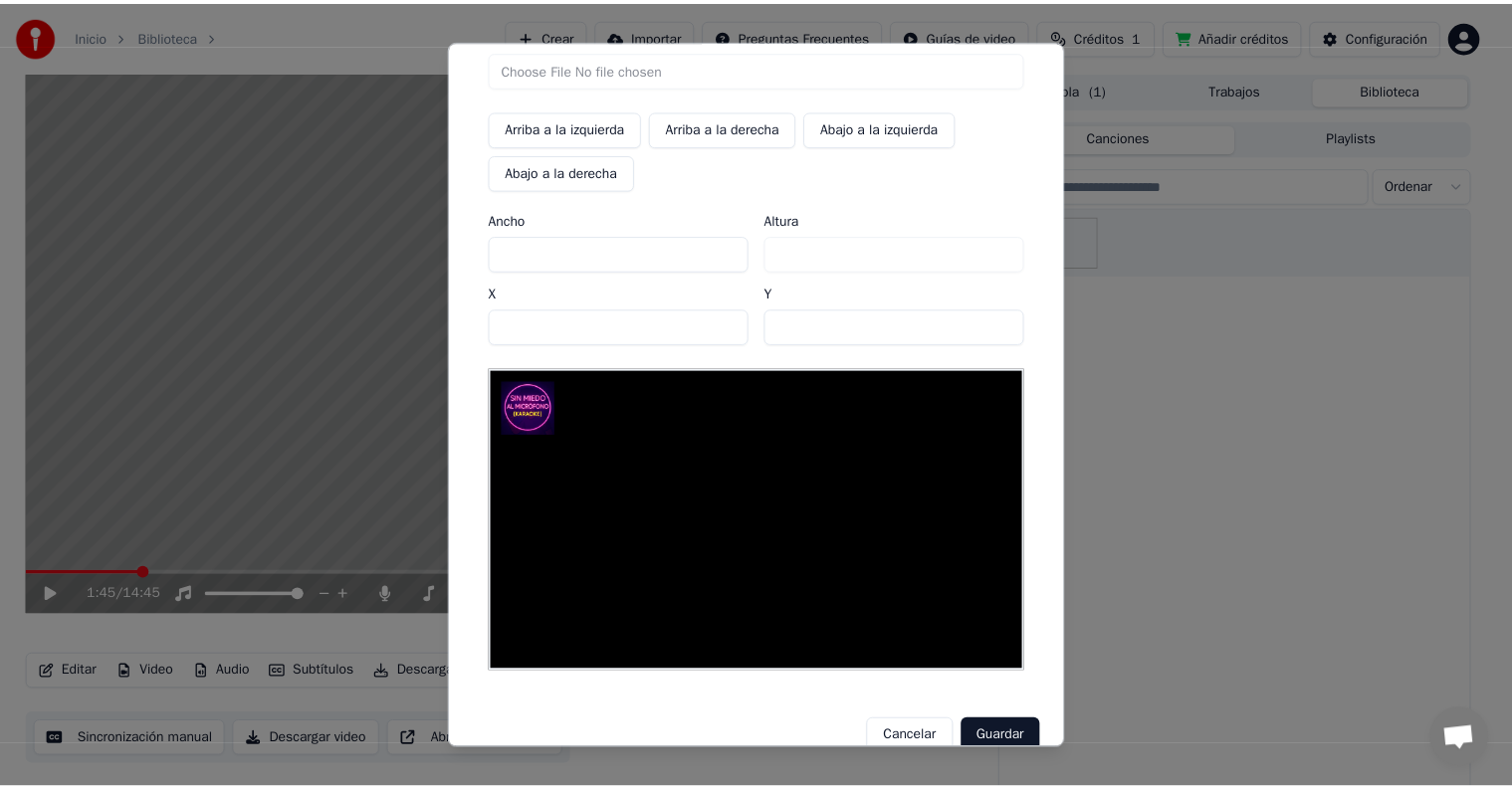 scroll, scrollTop: 95, scrollLeft: 0, axis: vertical 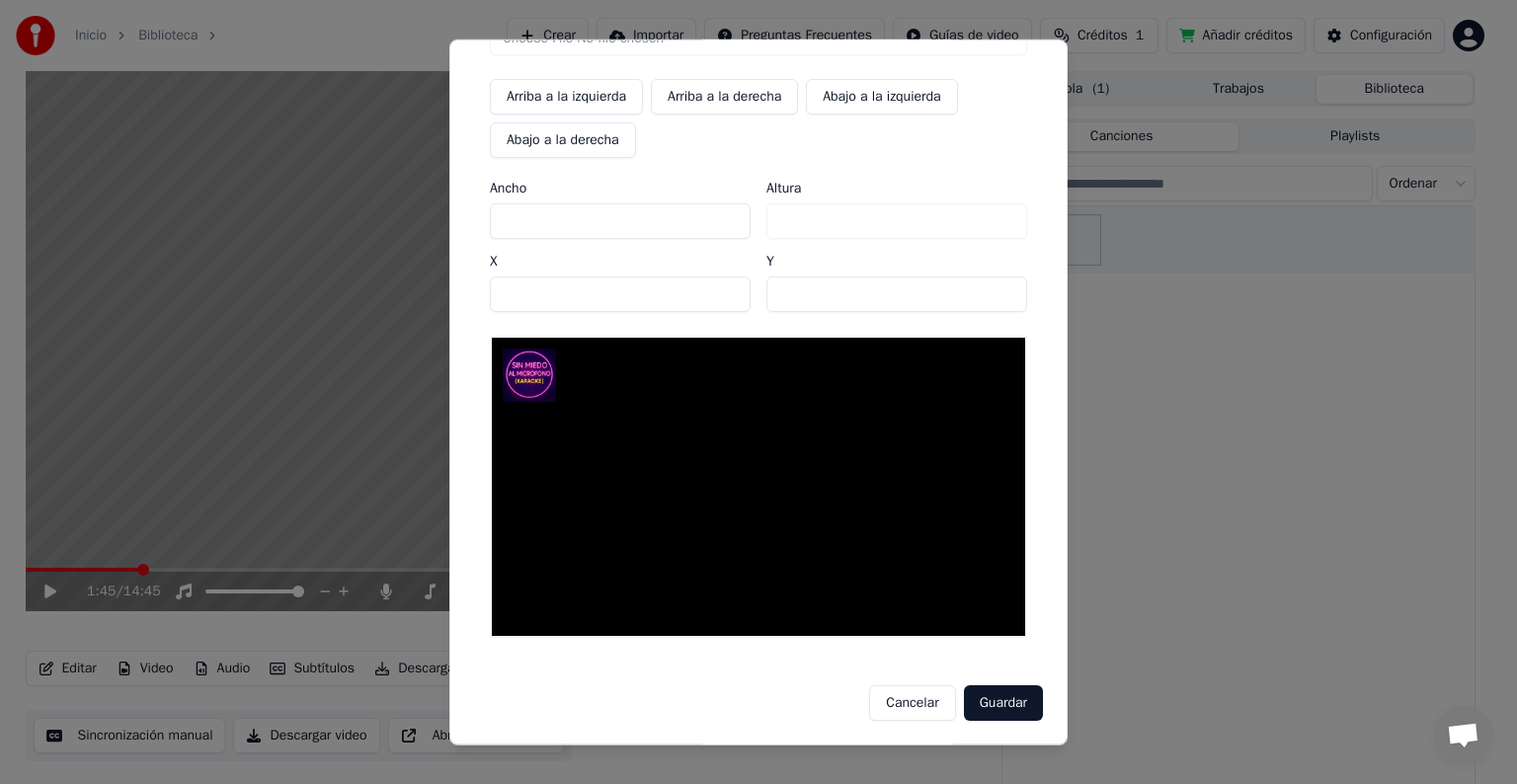 click on "Guardar" at bounding box center [1003, 703] 